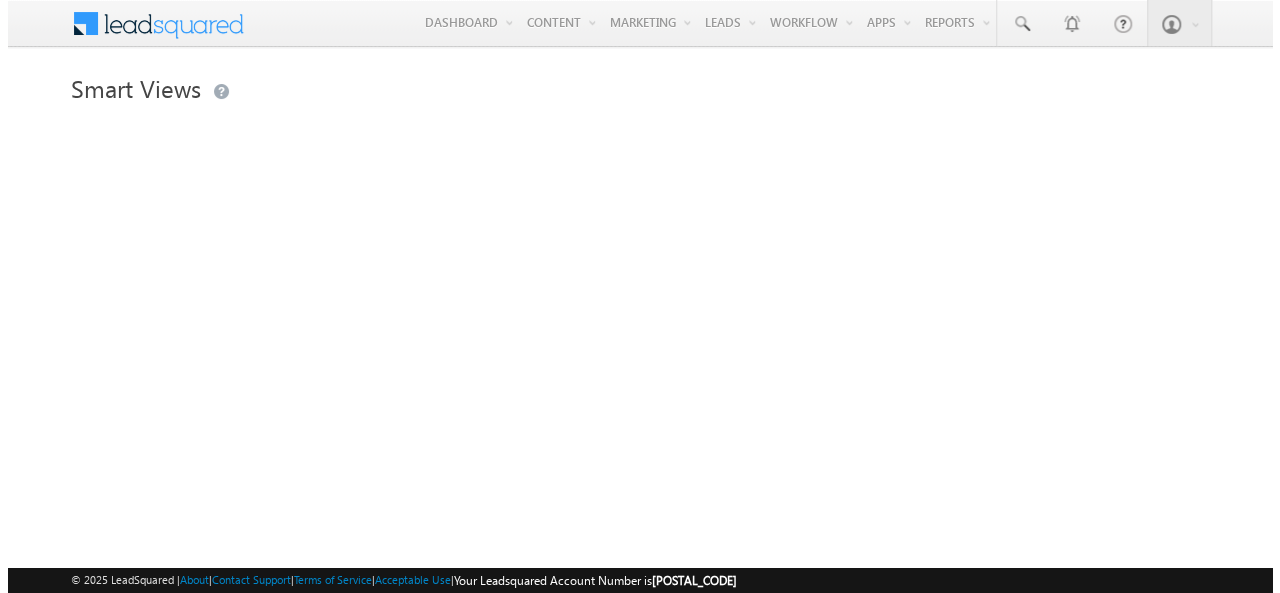 scroll, scrollTop: 0, scrollLeft: 0, axis: both 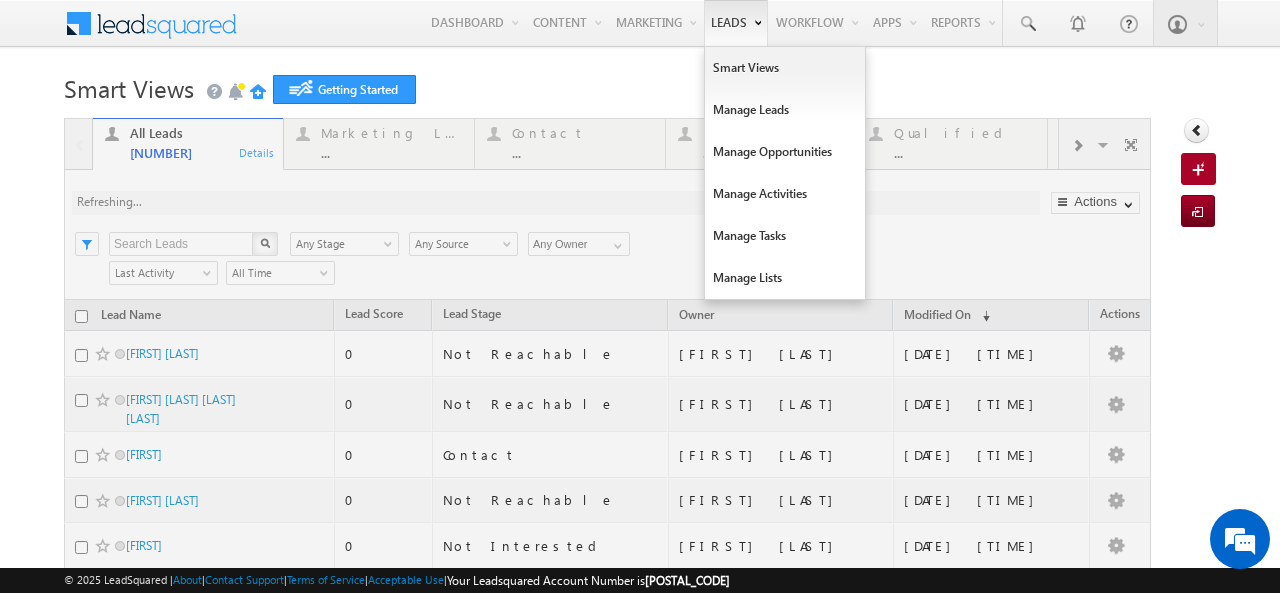 click on "Leads" at bounding box center [736, 23] 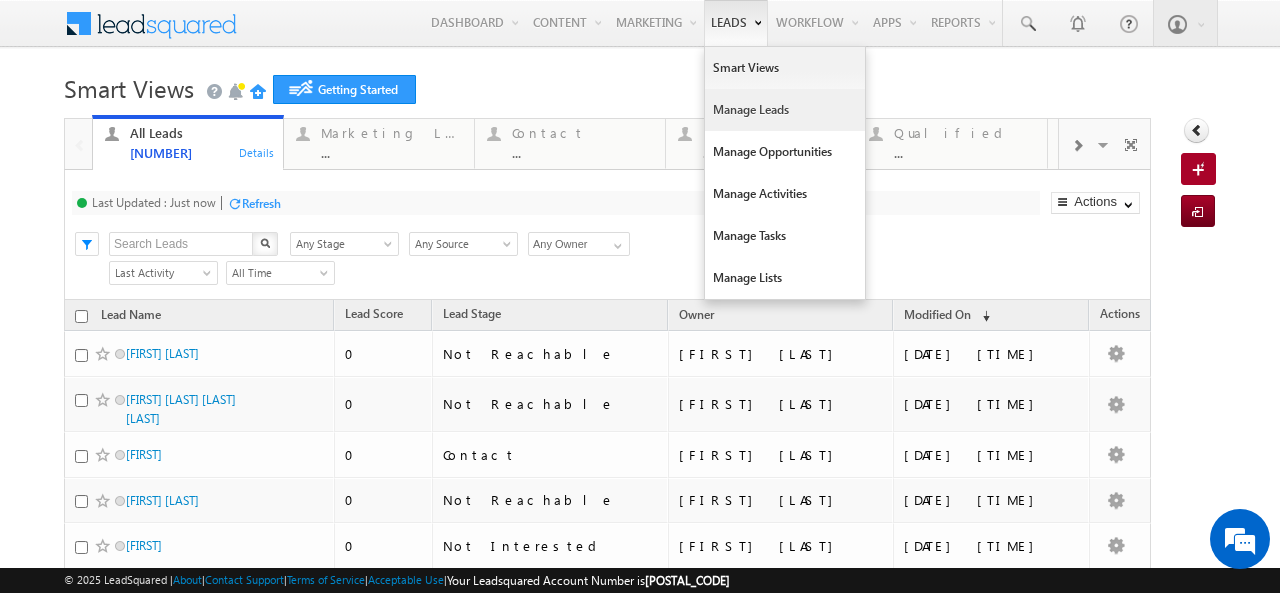 click on "Manage Leads" at bounding box center (785, 110) 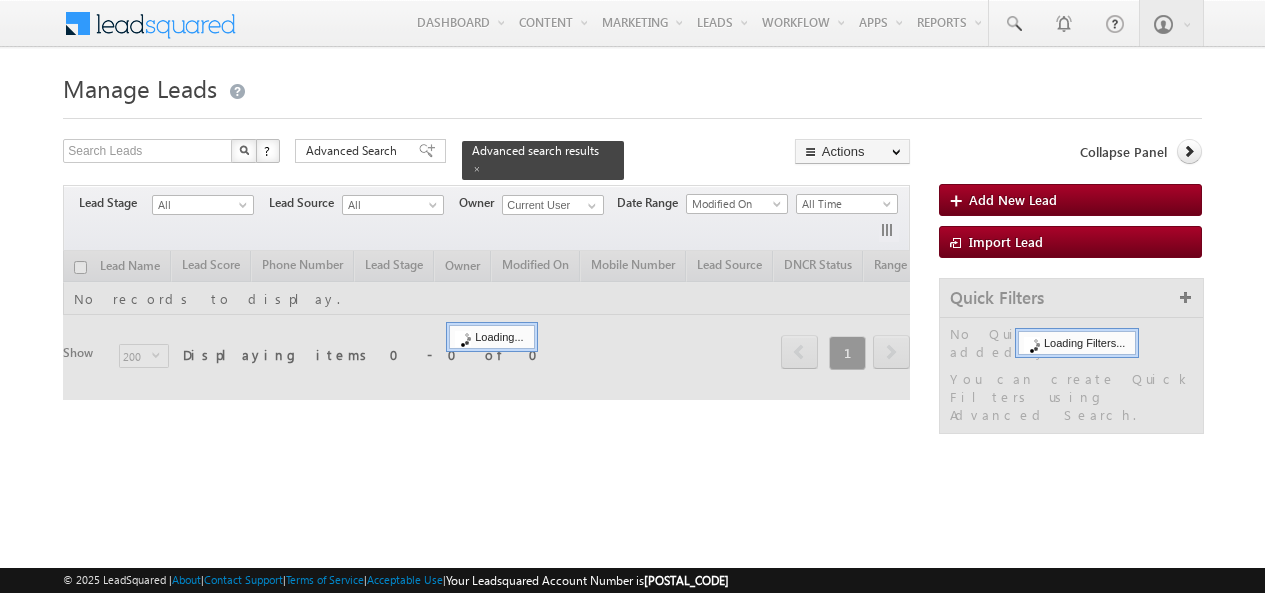scroll, scrollTop: 0, scrollLeft: 0, axis: both 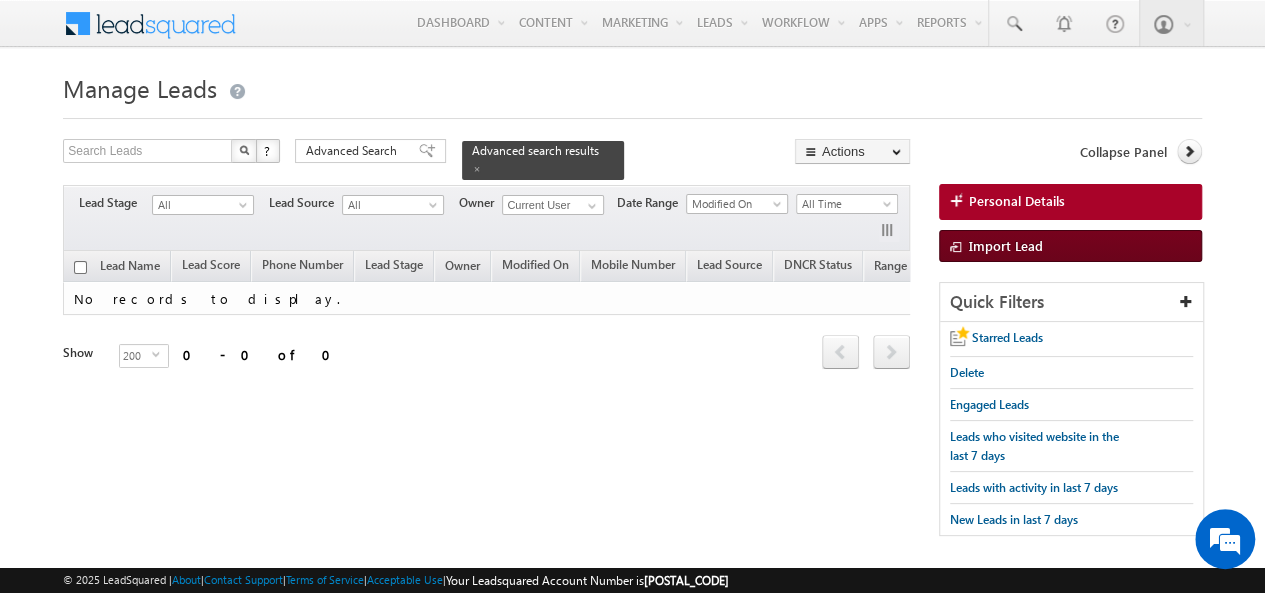 click on "Import Lead" at bounding box center (1006, 245) 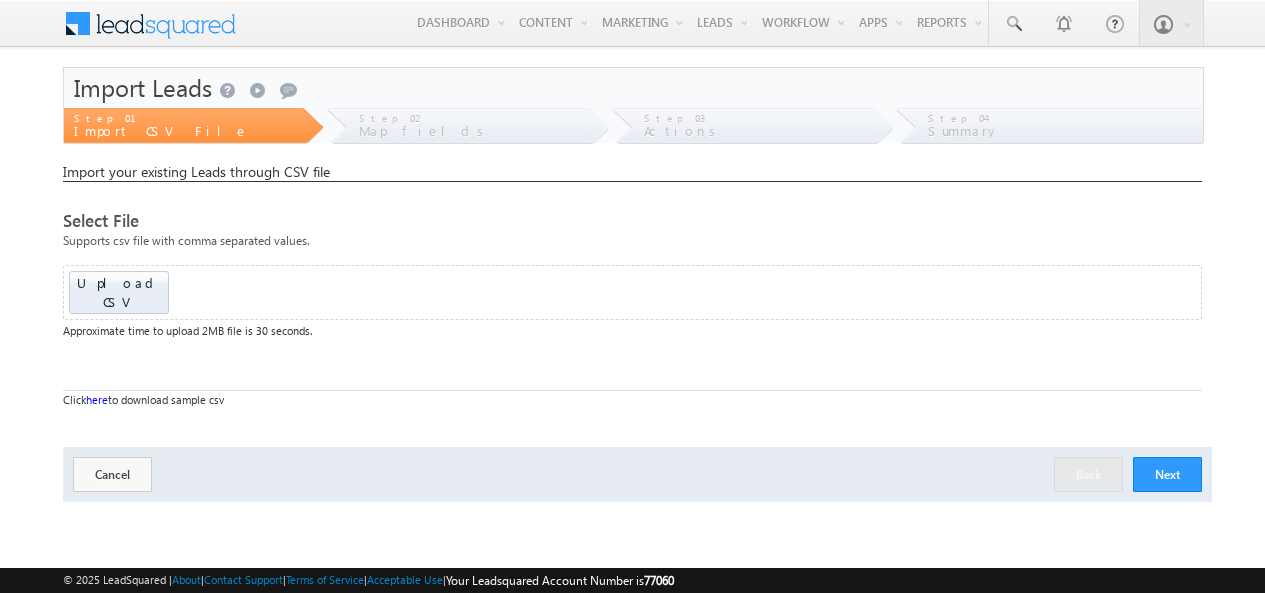 scroll, scrollTop: 0, scrollLeft: 0, axis: both 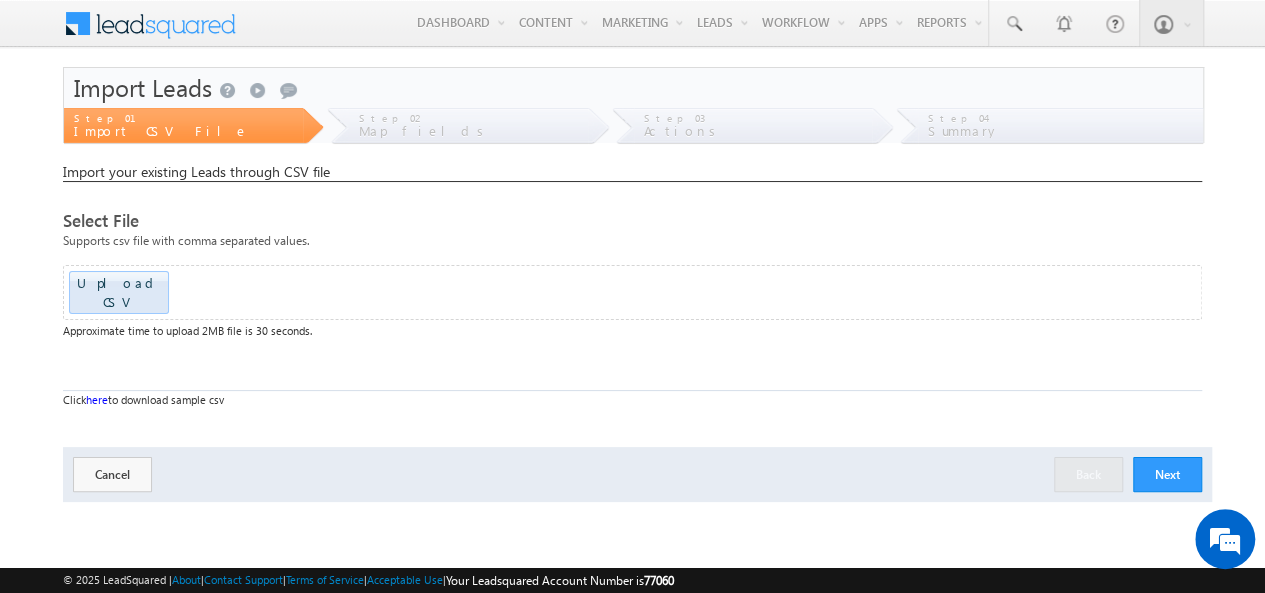 click at bounding box center (-1532, 286) 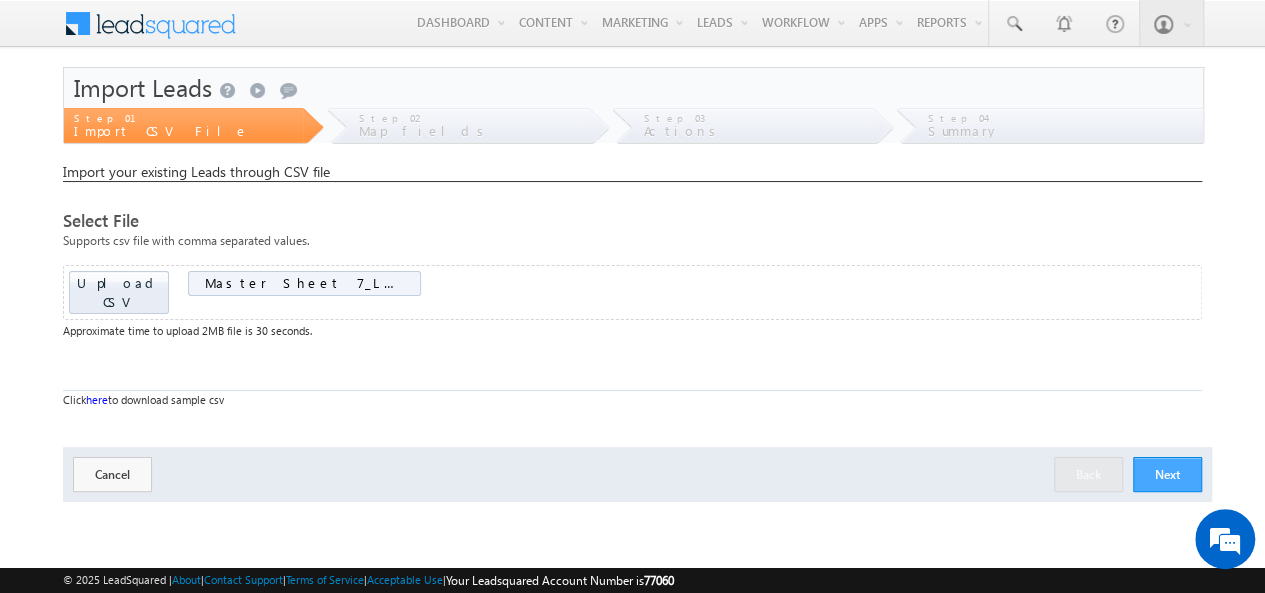 scroll, scrollTop: 0, scrollLeft: 0, axis: both 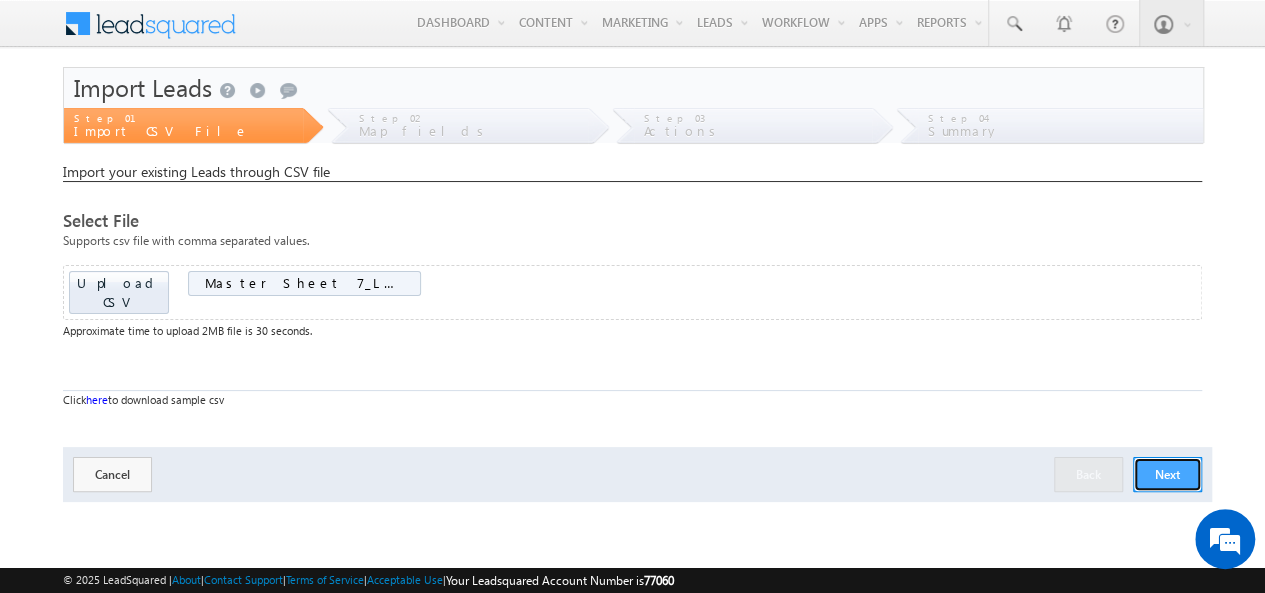 click on "Next" at bounding box center [1167, 474] 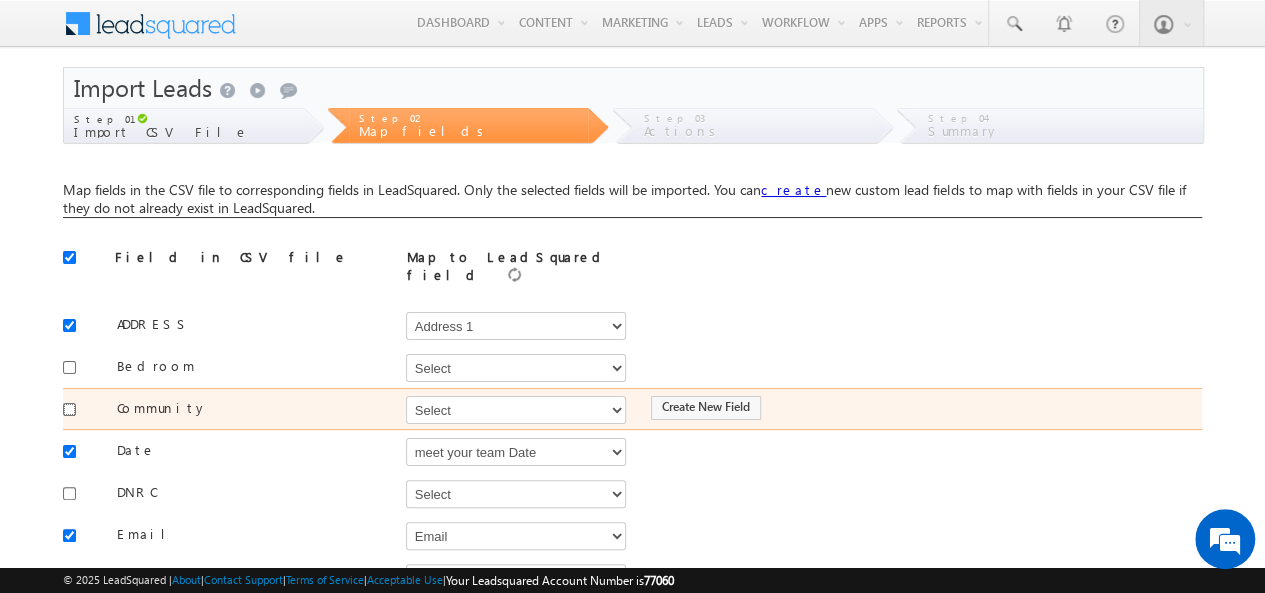 click at bounding box center [69, 409] 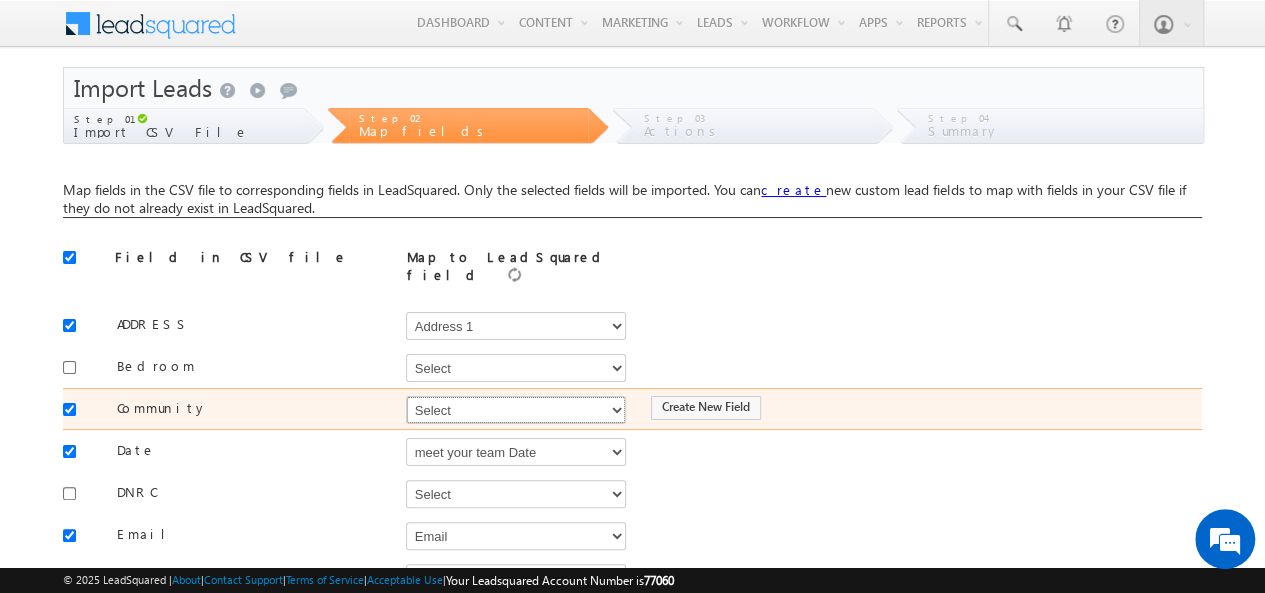 click on "Select Select Address 1 Address 2 Budget Building Name Buyer Persona Campaign Name Caste City Client Type Company Contact Stage Country Created On Customer Type Developer DNCR Status Do Not Call Do Not Email Do Not SMS Do Not Track Do you want to invest in dubai Email Emirate Father Name First Name Focus Project Form Name Grade Job Title Last Name Latitude Lead Remarks Lead Source Lead Stage Longitude Master Project meet your team Date Meeting Done Date Meeting Location Mobile Number Nationality Not Picked counter Notes Order Value Owner Phone Number Plot Area Possession Procedure Name Project Project Name Project Suggested Purpose of investing in Dubai Qualify follow up Qualify meeting scheduled Qulification Status Range Region RSVP RSVP Project School Name Source Campaign Source Content Source Medium State Student name Type Unit Area Unit No Unit Number Unit Price Unit Size Unit Type Website You are based in Zip Do Not Track Comments" at bounding box center (516, 410) 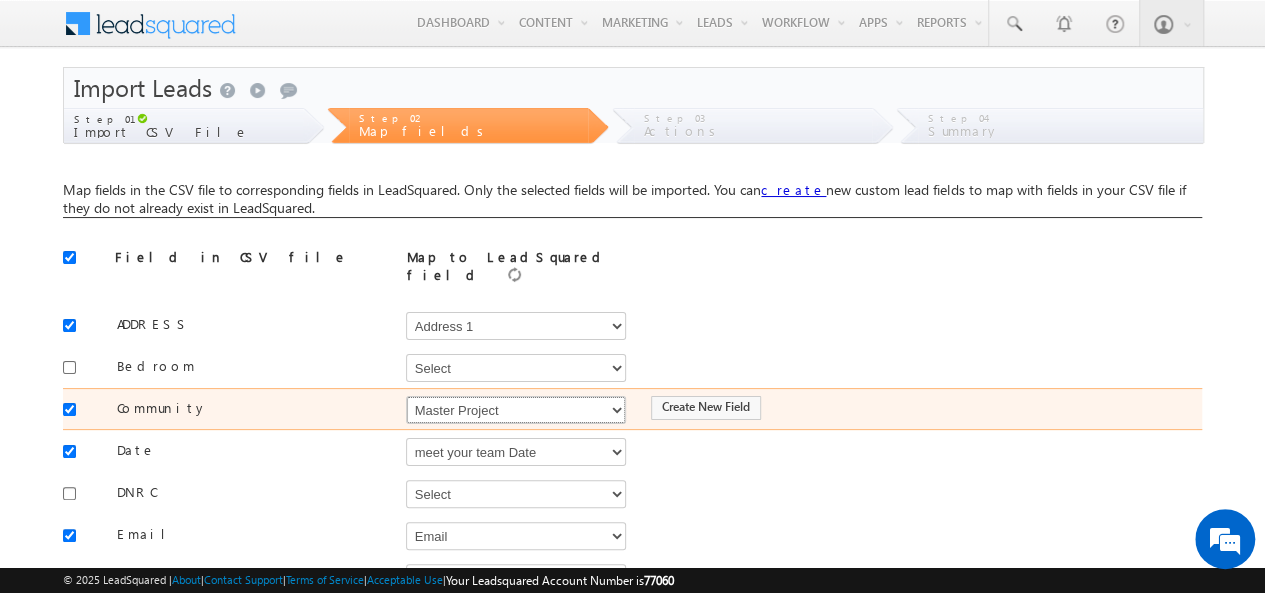 click on "Select Select Address 1 Address 2 Budget Building Name Buyer Persona Campaign Name Caste City Client Type Company Contact Stage Country Created On Customer Type Developer DNCR Status Do Not Call Do Not Email Do Not SMS Do Not Track Do you want to invest in dubai Email Emirate Father Name First Name Focus Project Form Name Grade Job Title Last Name Latitude Lead Remarks Lead Source Lead Stage Longitude Master Project meet your team Date Meeting Done Date Meeting Location Mobile Number Nationality Not Picked counter Notes Order Value Owner Phone Number Plot Area Possession Procedure Name Project Project Name Project Suggested Purpose of investing in Dubai Qualify follow up Qualify meeting scheduled Qulification Status Range Region RSVP RSVP Project School Name Source Campaign Source Content Source Medium State Student name Type Unit Area Unit No Unit Number Unit Price Unit Size Unit Type Website You are based in Zip Do Not Track Comments" at bounding box center [516, 410] 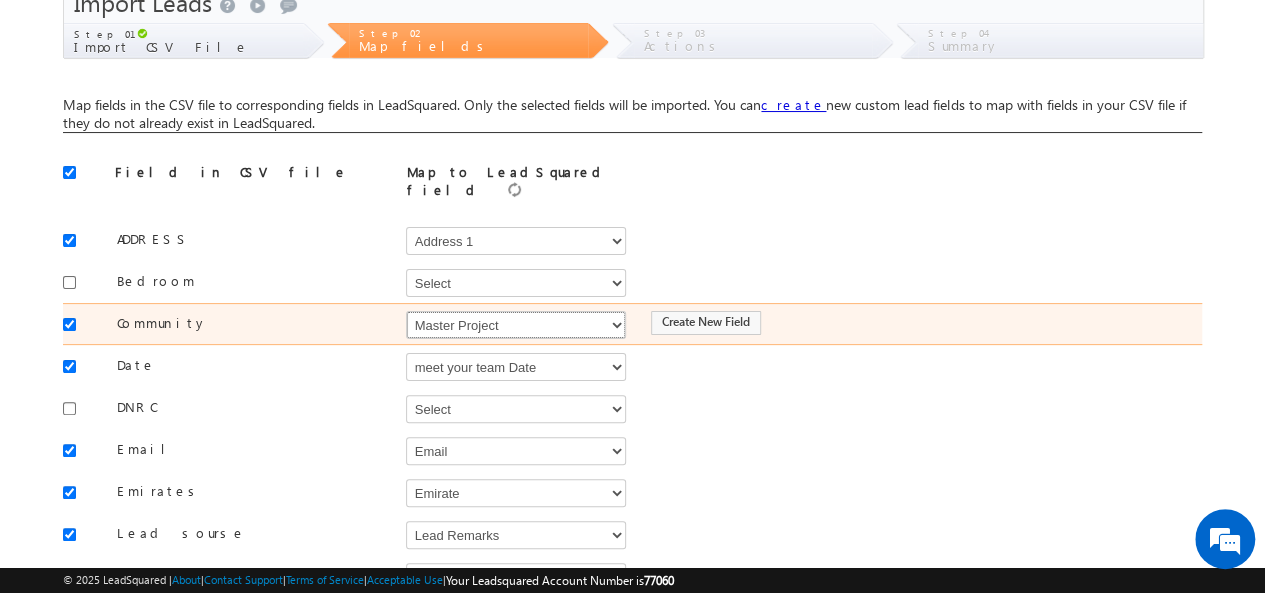 scroll, scrollTop: 90, scrollLeft: 0, axis: vertical 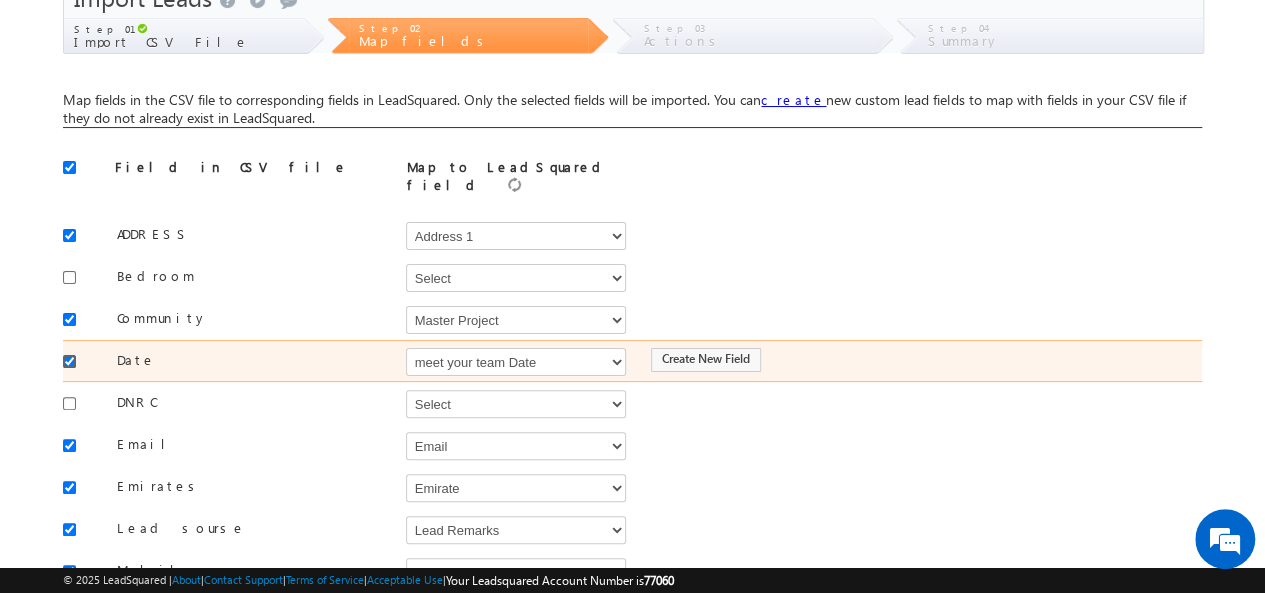 click at bounding box center [69, 361] 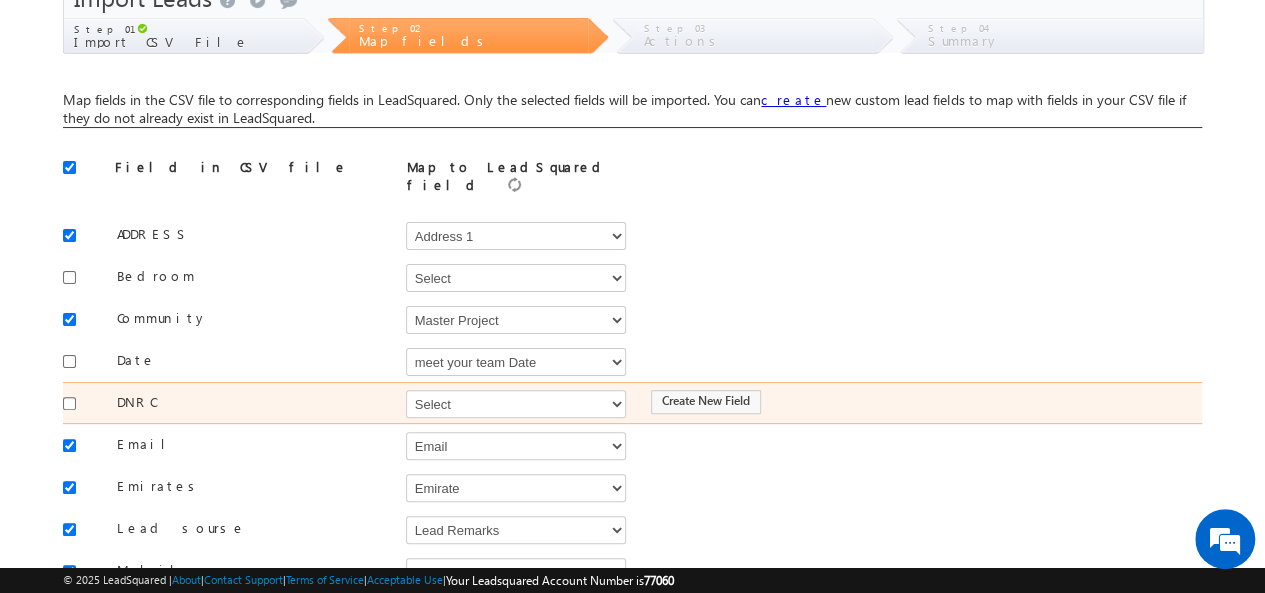 click at bounding box center (74, 402) 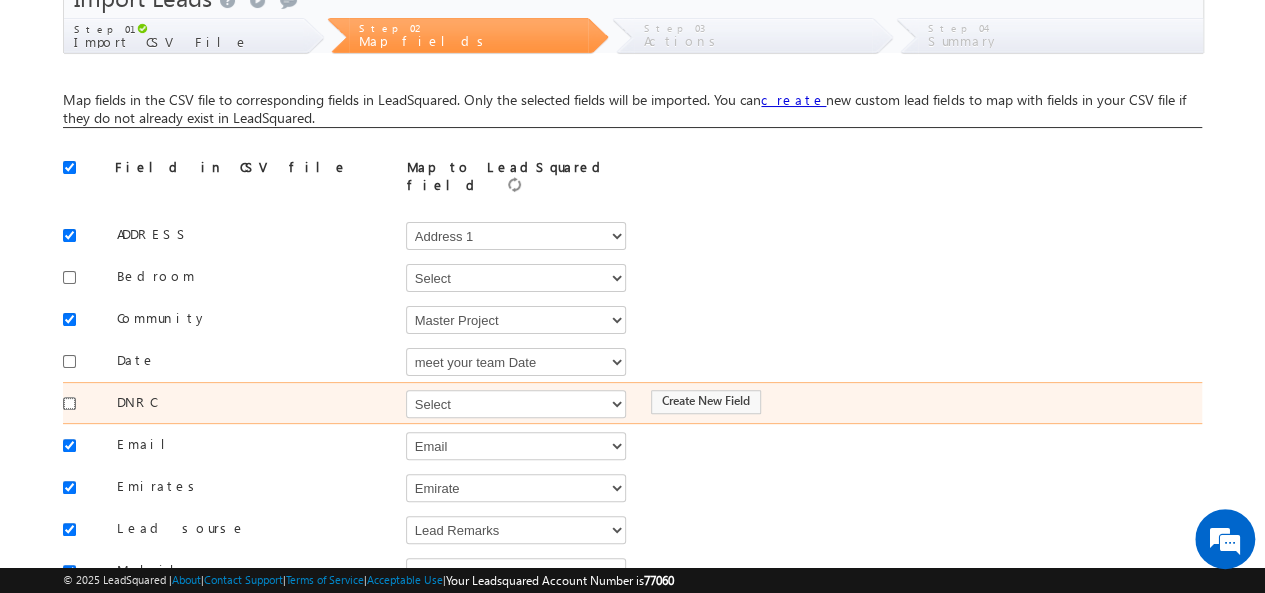 click at bounding box center [69, 403] 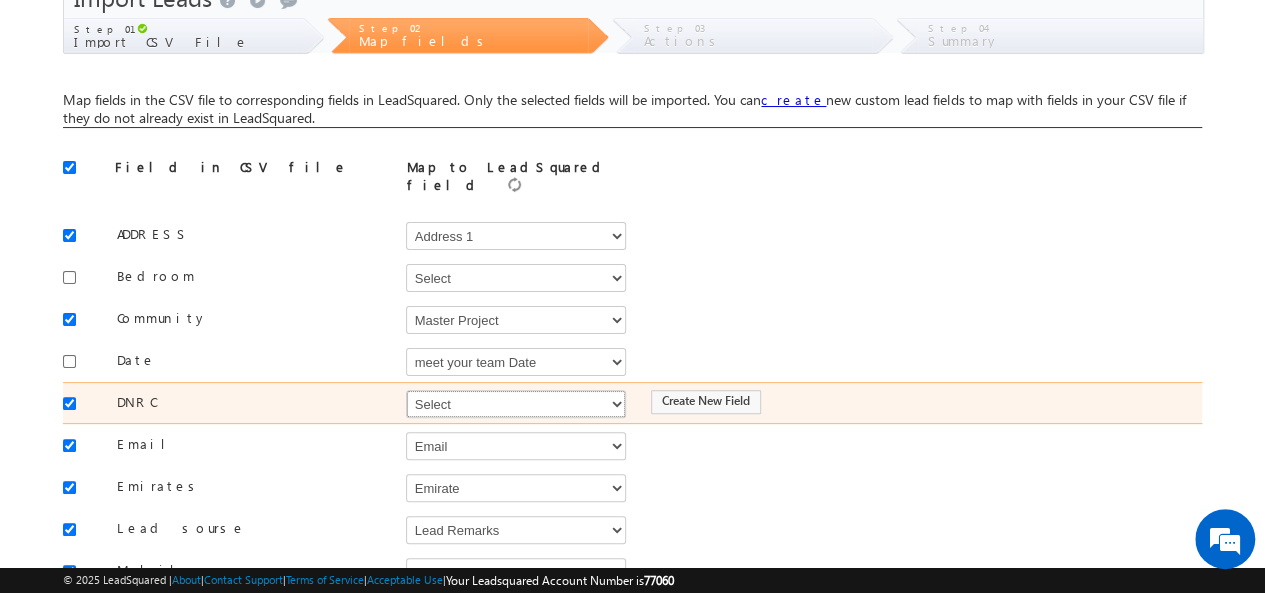 click on "Select Select Address 1 Address 2 Budget Building Name Buyer Persona Campaign Name Caste City Client Type Company Contact Stage Country Created On Customer Type Developer DNCR Status Do Not Call Do Not Email Do Not SMS Do Not Track Do you want to invest in dubai Email Emirate Father Name First Name Focus Project Form Name Grade Job Title Last Name Latitude Lead Remarks Lead Source Lead Stage Longitude Master Project meet your team Date Meeting Done Date Meeting Location Mobile Number Nationality Not Picked counter Notes Order Value Owner Phone Number Plot Area Possession Procedure Name Project Project Name Project Suggested Purpose of investing in Dubai Qualify follow up Qualify meeting scheduled Qulification Status Range Region RSVP RSVP Project School Name Source Campaign Source Content Source Medium State Student name Type Unit Area Unit No Unit Number Unit Price Unit Size Unit Type Website You are based in Zip Do Not Track Comments" at bounding box center (516, 404) 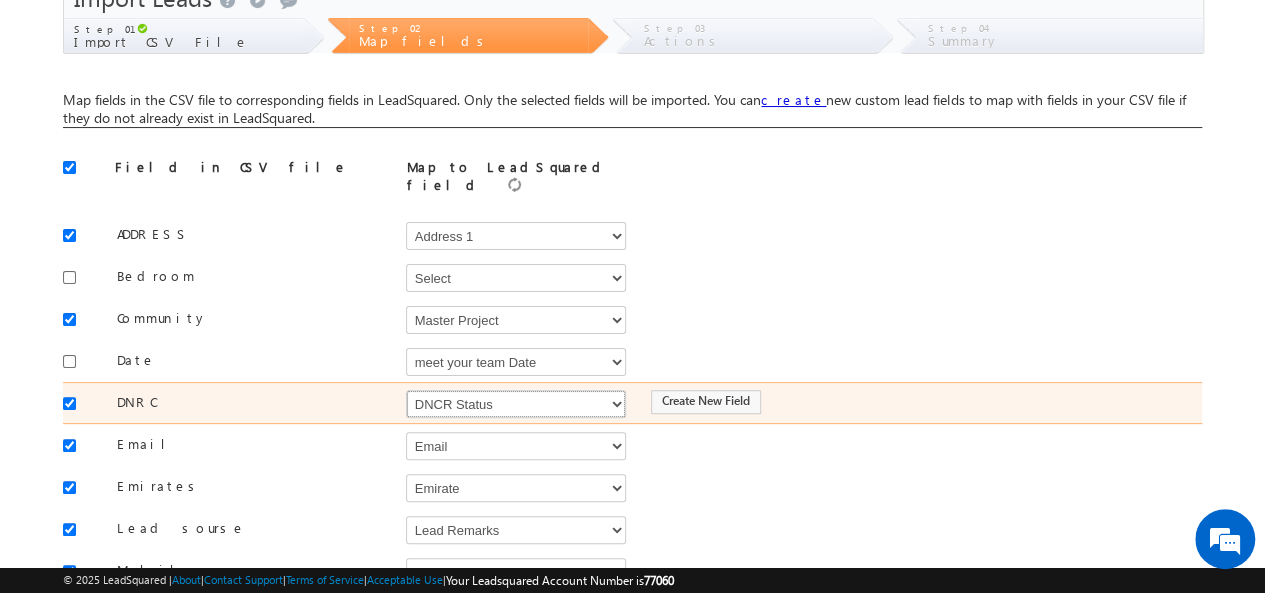 click on "Select Select Address 1 Address 2 Budget Building Name Buyer Persona Campaign Name Caste City Client Type Company Contact Stage Country Created On Customer Type Developer DNCR Status Do Not Call Do Not Email Do Not SMS Do Not Track Do you want to invest in dubai Email Emirate Father Name First Name Focus Project Form Name Grade Job Title Last Name Latitude Lead Remarks Lead Source Lead Stage Longitude Master Project meet your team Date Meeting Done Date Meeting Location Mobile Number Nationality Not Picked counter Notes Order Value Owner Phone Number Plot Area Possession Procedure Name Project Project Name Project Suggested Purpose of investing in Dubai Qualify follow up Qualify meeting scheduled Qulification Status Range Region RSVP RSVP Project School Name Source Campaign Source Content Source Medium State Student name Type Unit Area Unit No Unit Number Unit Price Unit Size Unit Type Website You are based in Zip Do Not Track Comments" at bounding box center [516, 404] 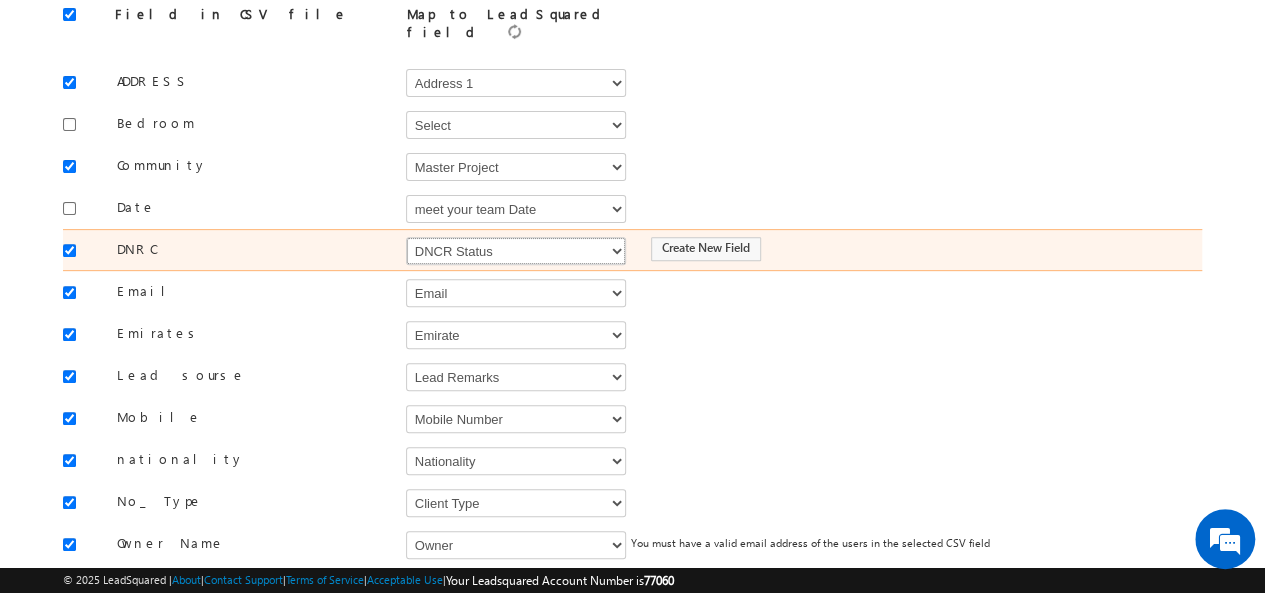 scroll, scrollTop: 267, scrollLeft: 0, axis: vertical 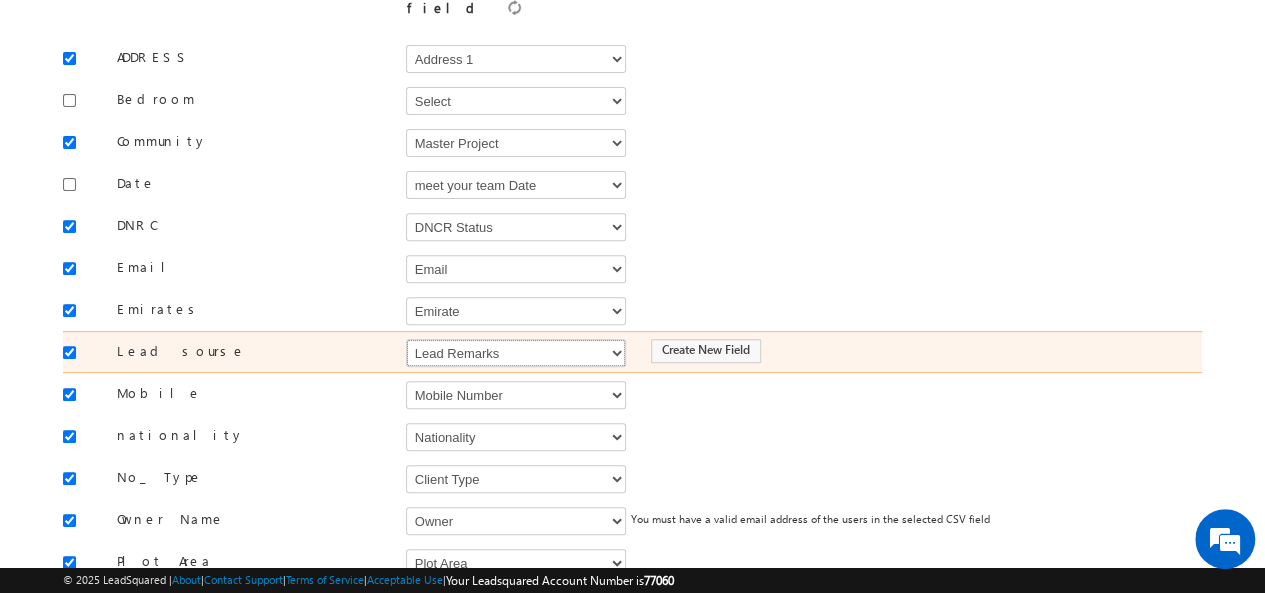 click on "Select Select Address 1 Address 2 Budget Building Name Buyer Persona Campaign Name Caste City Client Type Company Contact Stage Country Created On Customer Type Developer DNCR Status Do Not Call Do Not Email Do Not SMS Do Not Track Do you want to invest in dubai Email Emirate Father Name First Name Focus Project Form Name Grade Job Title Last Name Latitude Lead Remarks Lead Source Lead Stage Longitude Master Project meet your team Date Meeting Done Date  Meeting Location Mobile Number Nationality Not Picked counter Notes Order Value Owner Phone Number Plot Area Possession Procedure Name Project Project Name Project Suggested Purpose of investing in Dubai Qualify follow up Qualify meeting scheduled Qulification Status Range Region RSVP RSVP Project School Name Source Campaign Source Content Source Medium State Student name Type Unit Area Unit No Unit Number Unit Price Unit Size Unit Type Website You are based in Zip Do Not Track Comments" at bounding box center (516, 353) 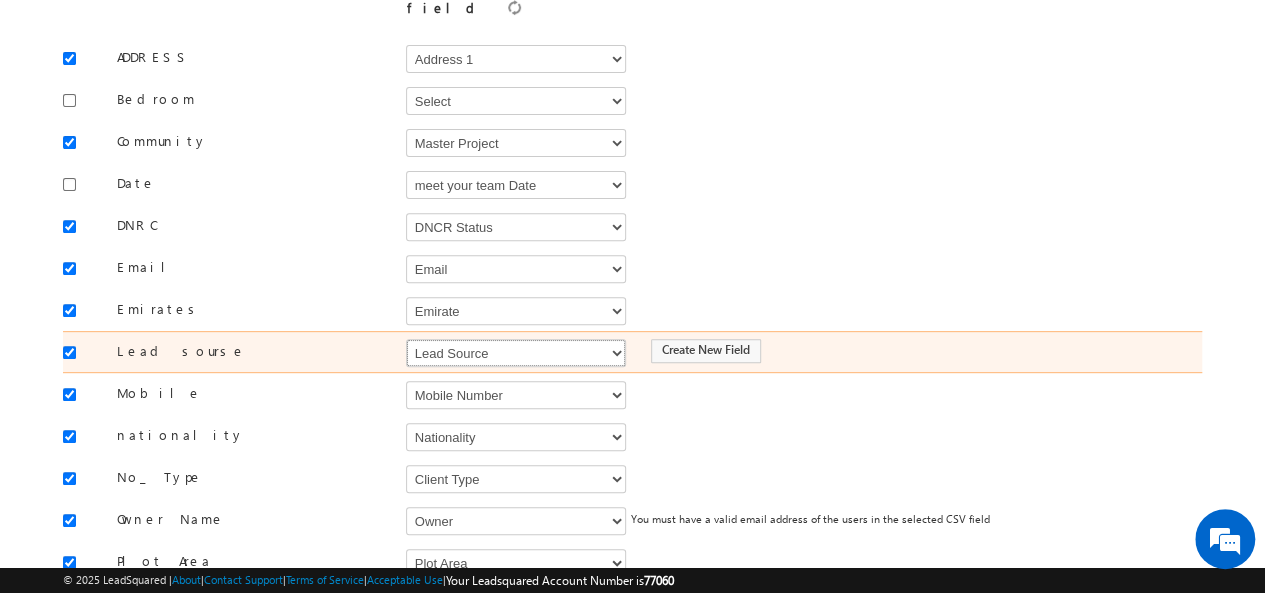 click on "Select Select Address 1 Address 2 Budget Building Name Buyer Persona Campaign Name Caste City Client Type Company Contact Stage Country Created On Customer Type Developer DNCR Status Do Not Call Do Not Email Do Not SMS Do Not Track Do you want to invest in dubai Email Emirate Father Name First Name Focus Project Form Name Grade Job Title Last Name Latitude Lead Remarks Lead Source Lead Stage Longitude Master Project meet your team Date Meeting Done Date  Meeting Location Mobile Number Nationality Not Picked counter Notes Order Value Owner Phone Number Plot Area Possession Procedure Name Project Project Name Project Suggested Purpose of investing in Dubai Qualify follow up Qualify meeting scheduled Qulification Status Range Region RSVP RSVP Project School Name Source Campaign Source Content Source Medium State Student name Type Unit Area Unit No Unit Number Unit Price Unit Size Unit Type Website You are based in Zip Do Not Track Comments" at bounding box center (516, 353) 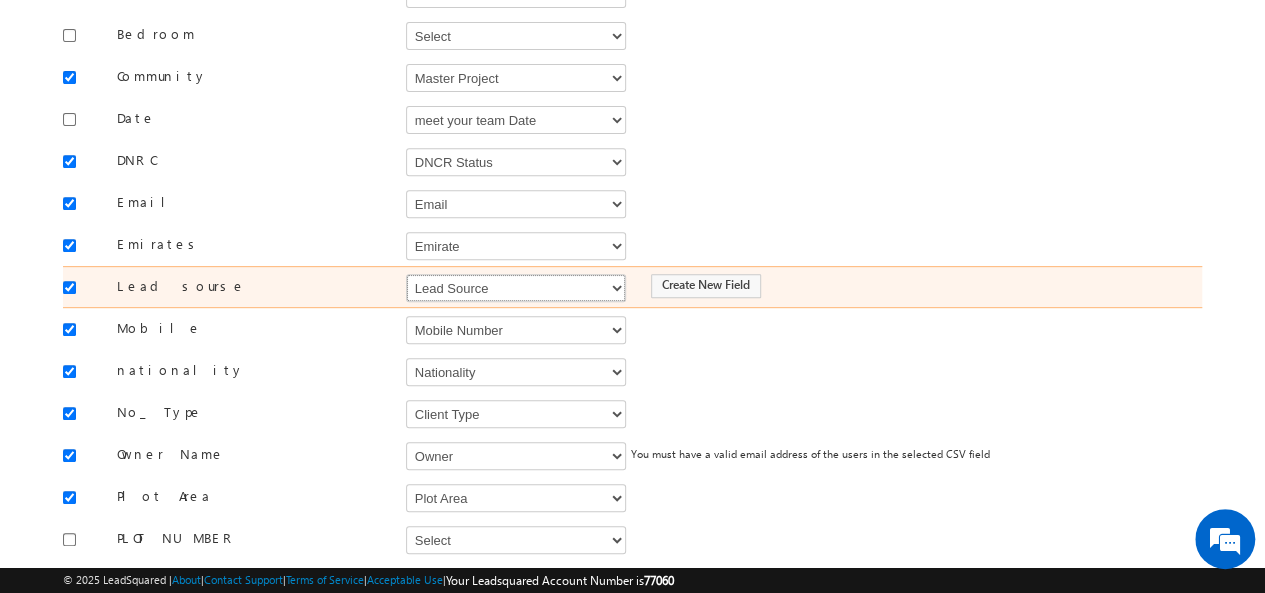 scroll, scrollTop: 336, scrollLeft: 0, axis: vertical 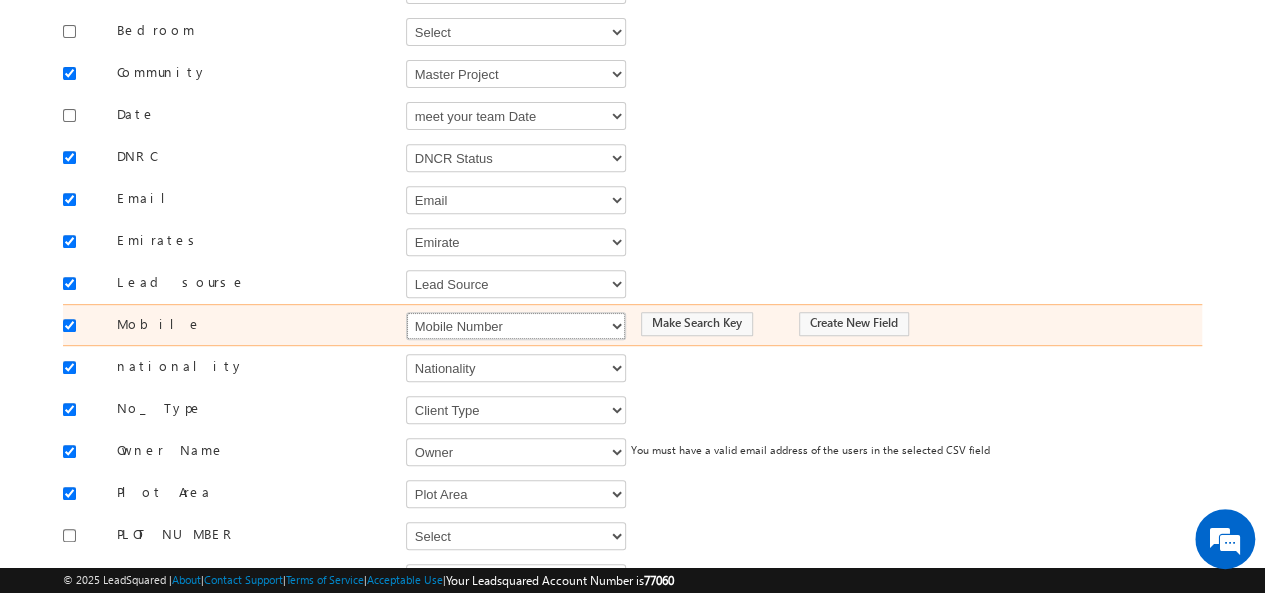 click on "Select Select Address 1 Address 2 Budget Building Name Buyer Persona Campaign Name Caste City Client Type Company Contact Stage Country Created On Customer Type Developer DNCR Status Do Not Call Do Not Email Do Not SMS Do Not Track Do you want to invest in dubai Email Emirate Father Name First Name Focus Project Form Name Grade Job Title Last Name Latitude Lead Remarks Lead Source Lead Stage Longitude Master Project meet your team Date Meeting Done Date  Meeting Location Mobile Number Nationality Not Picked counter Notes Order Value Owner Phone Number Plot Area Possession Procedure Name Project Project Name Project Suggested Purpose of investing in Dubai Qualify follow up Qualify meeting scheduled Qulification Status Range Region RSVP RSVP Project School Name Source Campaign Source Content Source Medium State Student name Type Unit Area Unit No Unit Number Unit Price Unit Size Unit Type Website You are based in Zip Do Not Track Comments" at bounding box center (516, 326) 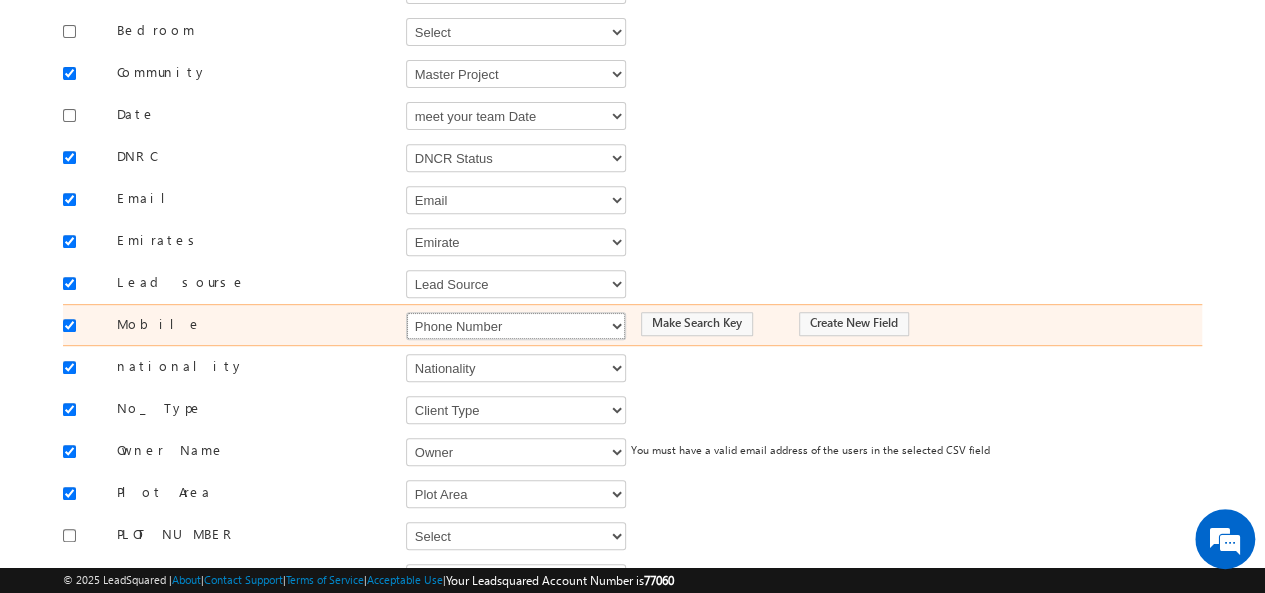 click on "Select Select Address 1 Address 2 Budget Building Name Buyer Persona Campaign Name Caste City Client Type Company Contact Stage Country Created On Customer Type Developer DNCR Status Do Not Call Do Not Email Do Not SMS Do Not Track Do you want to invest in dubai Email Emirate Father Name First Name Focus Project Form Name Grade Job Title Last Name Latitude Lead Remarks Lead Source Lead Stage Longitude Master Project meet your team Date Meeting Done Date  Meeting Location Mobile Number Nationality Not Picked counter Notes Order Value Owner Phone Number Plot Area Possession Procedure Name Project Project Name Project Suggested Purpose of investing in Dubai Qualify follow up Qualify meeting scheduled Qulification Status Range Region RSVP RSVP Project School Name Source Campaign Source Content Source Medium State Student name Type Unit Area Unit No Unit Number Unit Price Unit Size Unit Type Website You are based in Zip Do Not Track Comments" at bounding box center (516, 326) 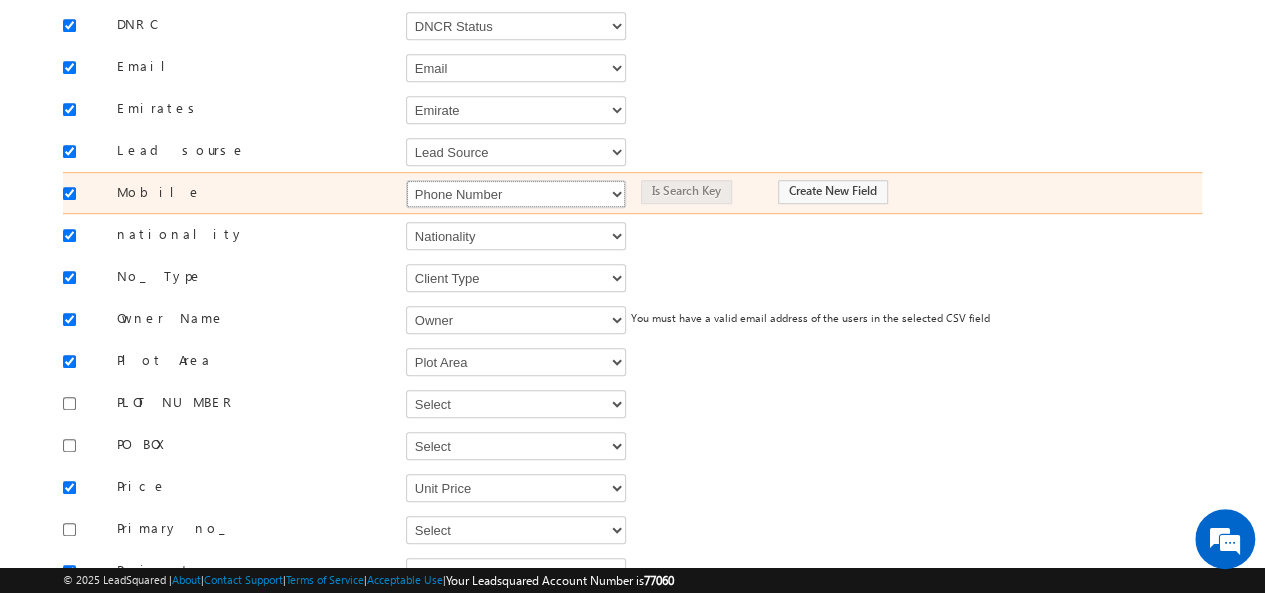 scroll, scrollTop: 479, scrollLeft: 0, axis: vertical 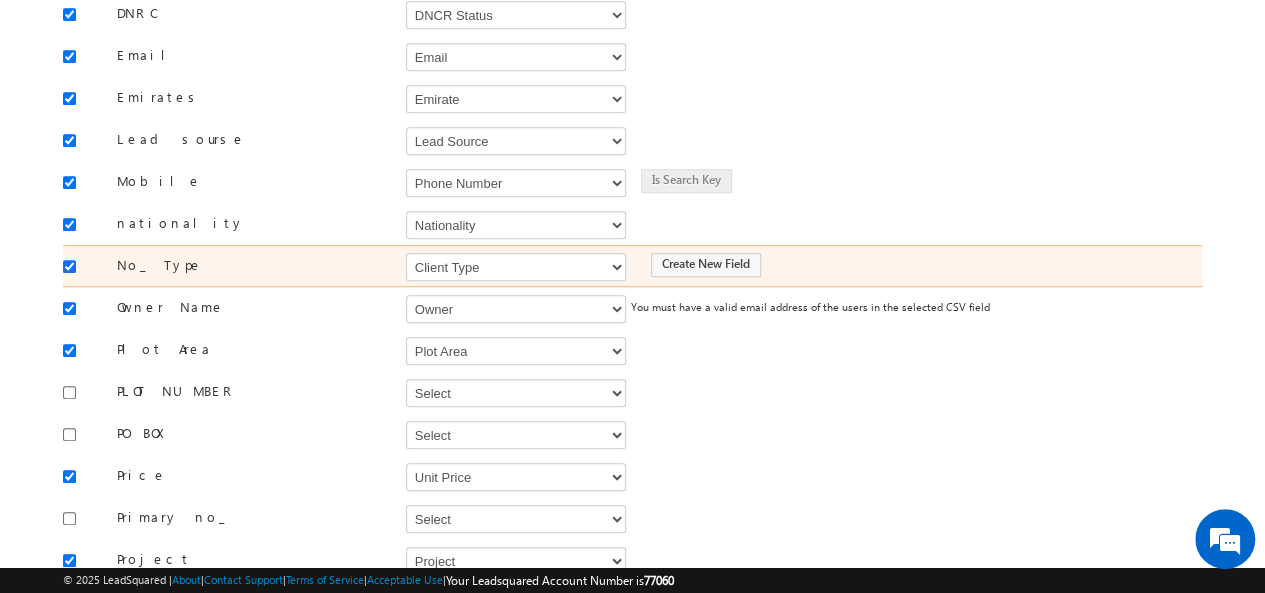 click at bounding box center (69, 266) 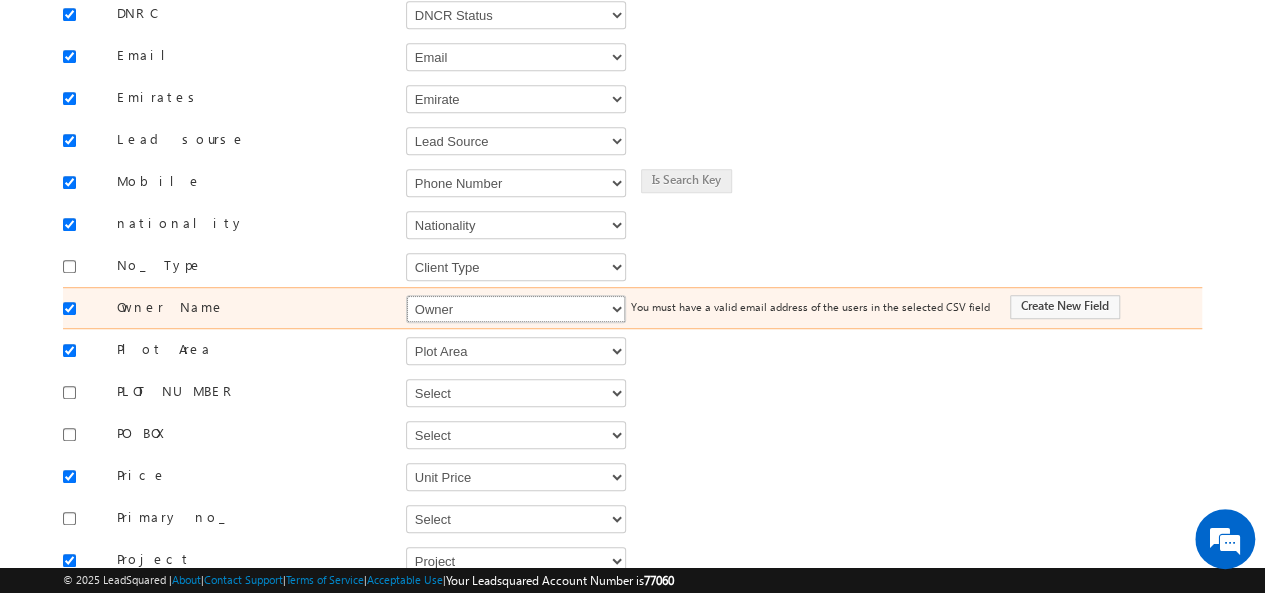 click on "Select Select Address 1 Address 2 Budget Building Name Buyer Persona Campaign Name Caste City Client Type Company Contact Stage Country Created On Customer Type Developer DNCR Status Do Not Call Do Not Email Do Not SMS Do Not Track Do you want to invest in dubai Email Emirate Father Name First Name Focus Project Form Name Grade Job Title Last Name Latitude Lead Remarks Lead Source Lead Stage Longitude Master Project meet your team Date Meeting Done Date  Meeting Location Mobile Number Nationality Not Picked counter Notes Order Value Owner Phone Number Plot Area Possession Procedure Name Project Project Name Project Suggested Purpose of investing in Dubai Qualify follow up Qualify meeting scheduled Qulification Status Range Region RSVP RSVP Project School Name Source Campaign Source Content Source Medium State Student name Type Unit Area Unit No Unit Number Unit Price Unit Size Unit Type Website You are based in Zip Do Not Track Comments" at bounding box center [516, 309] 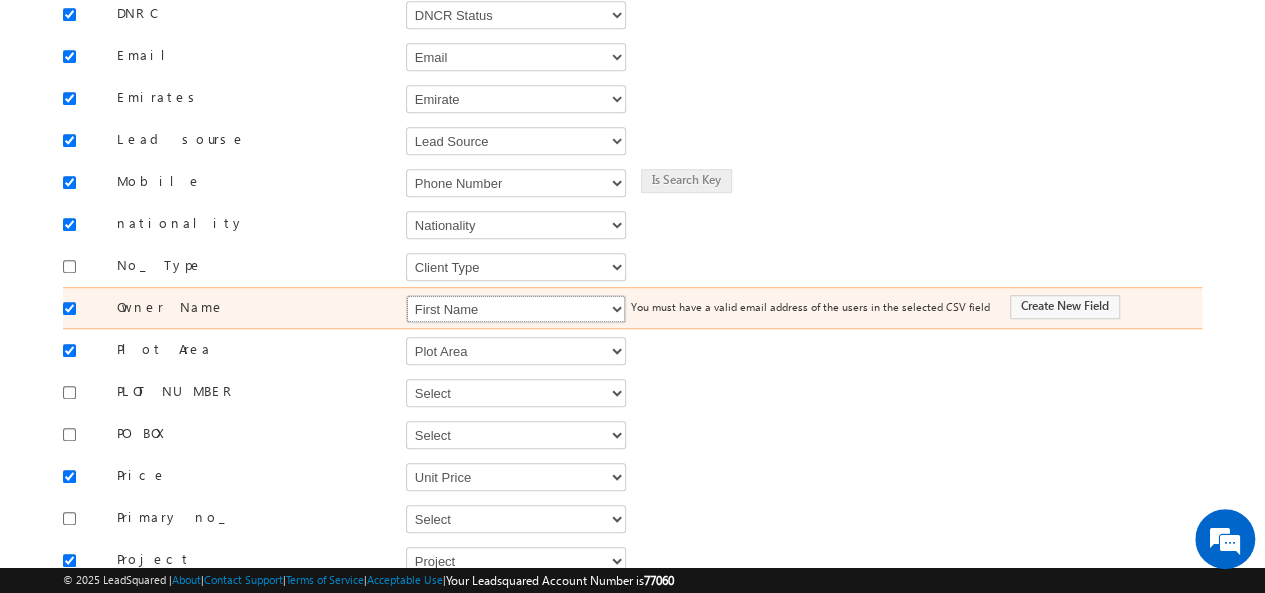 click on "Select Select Address 1 Address 2 Budget Building Name Buyer Persona Campaign Name Caste City Client Type Company Contact Stage Country Created On Customer Type Developer DNCR Status Do Not Call Do Not Email Do Not SMS Do Not Track Do you want to invest in dubai Email Emirate Father Name First Name Focus Project Form Name Grade Job Title Last Name Latitude Lead Remarks Lead Source Lead Stage Longitude Master Project meet your team Date Meeting Done Date  Meeting Location Mobile Number Nationality Not Picked counter Notes Order Value Owner Phone Number Plot Area Possession Procedure Name Project Project Name Project Suggested Purpose of investing in Dubai Qualify follow up Qualify meeting scheduled Qulification Status Range Region RSVP RSVP Project School Name Source Campaign Source Content Source Medium State Student name Type Unit Area Unit No Unit Number Unit Price Unit Size Unit Type Website You are based in Zip Do Not Track Comments" at bounding box center [516, 309] 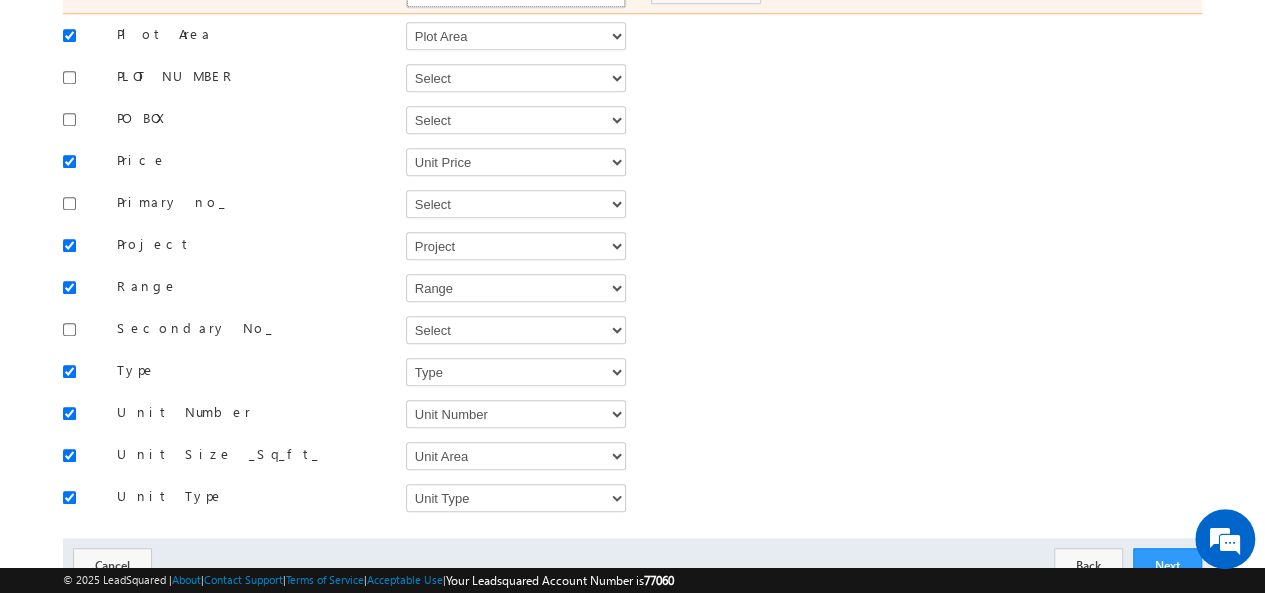 scroll, scrollTop: 795, scrollLeft: 0, axis: vertical 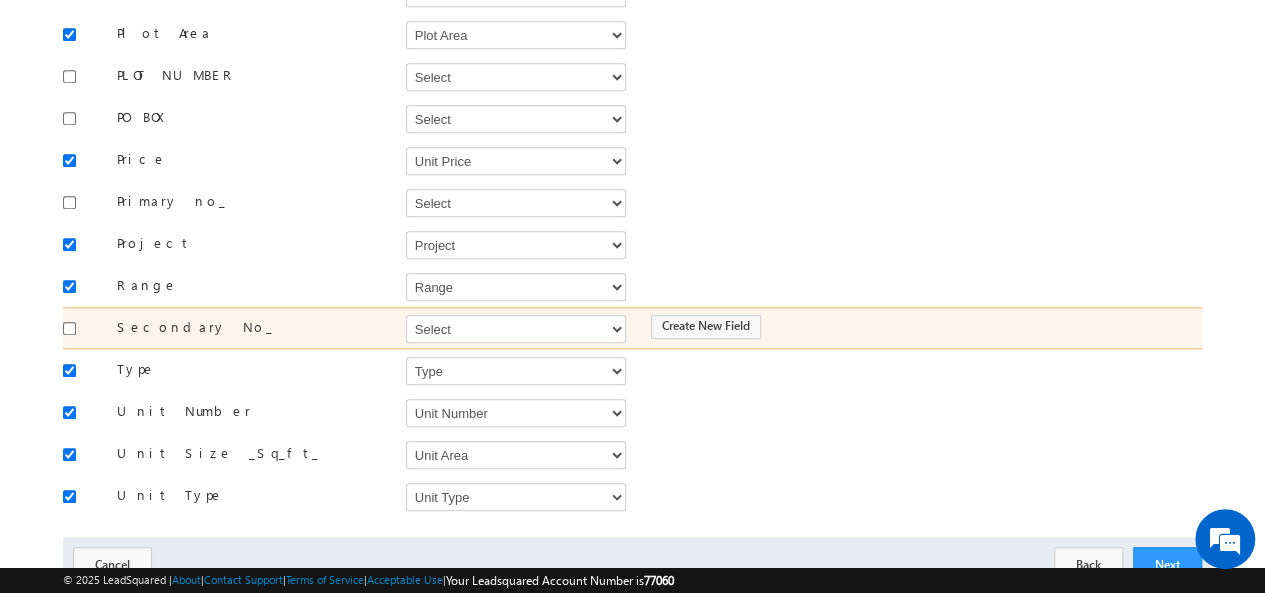 click at bounding box center (74, 327) 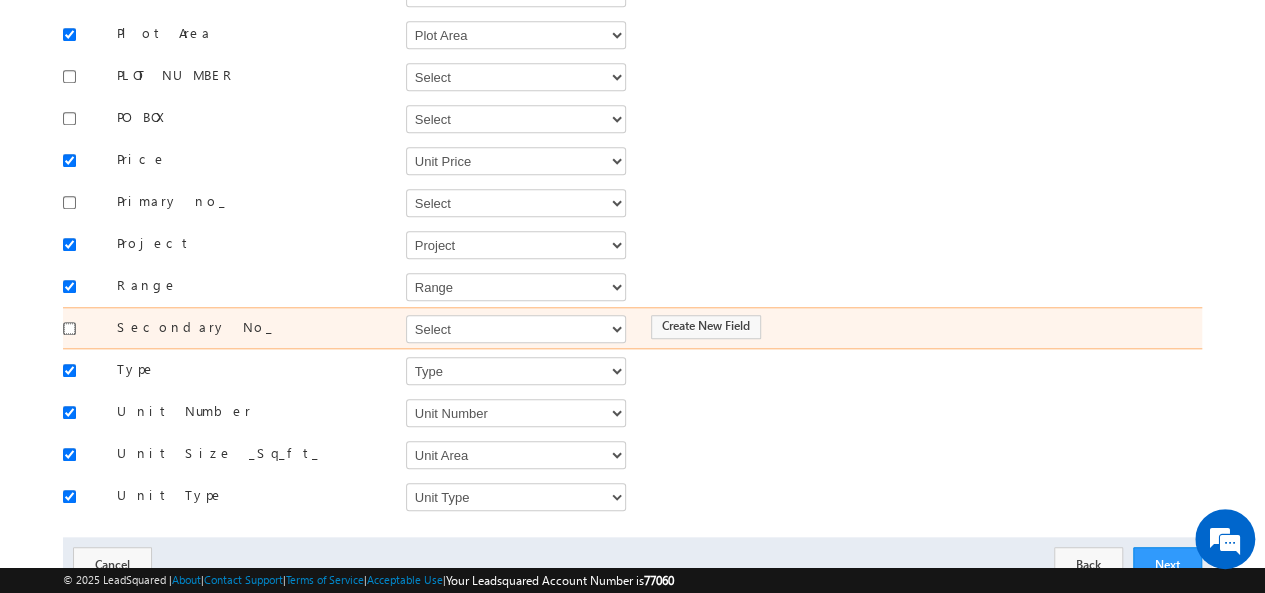 click at bounding box center [69, 328] 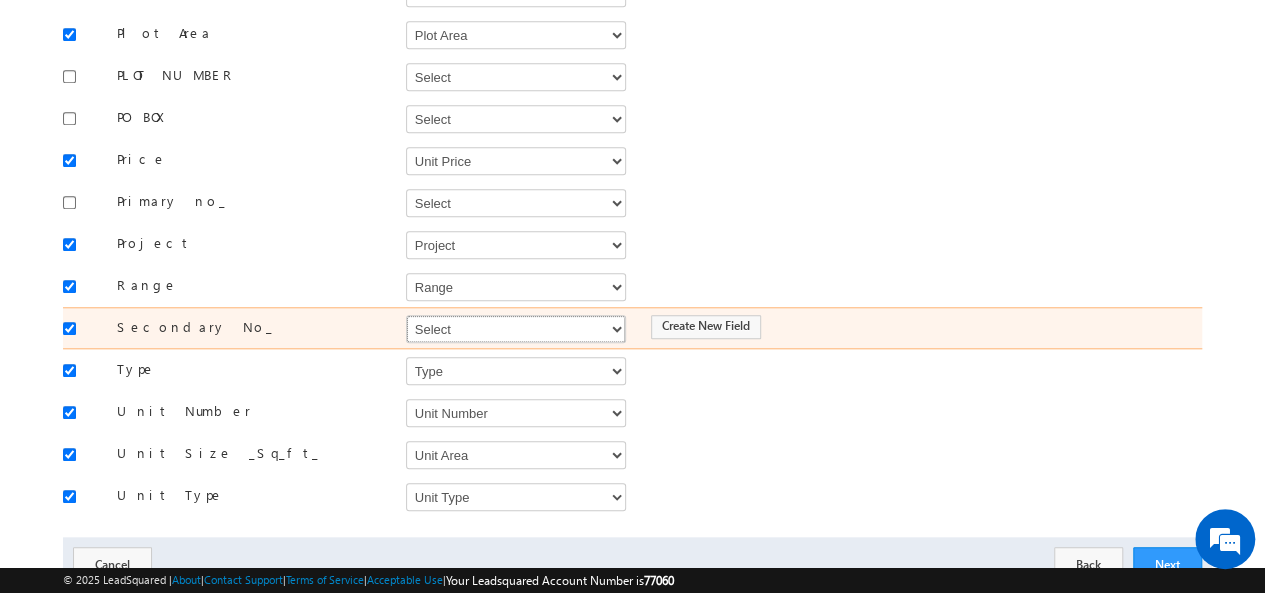 click on "Select Select Address 1 Address 2 Budget Building Name Buyer Persona Campaign Name Caste City Client Type Company Contact Stage Country Created On Customer Type Developer DNCR Status Do Not Call Do Not Email Do Not SMS Do Not Track Do you want to invest in dubai Email Emirate Father Name First Name Focus Project Form Name Grade Job Title Last Name Latitude Lead Remarks Lead Source Lead Stage Longitude Master Project meet your team Date Meeting Done Date  Meeting Location Mobile Number Nationality Not Picked counter Notes Order Value Owner Phone Number Plot Area Possession Procedure Name Project Project Name Project Suggested Purpose of investing in Dubai Qualify follow up Qualify meeting scheduled Qulification Status Range Region RSVP RSVP Project School Name Source Campaign Source Content Source Medium State Student name Type Unit Area Unit No Unit Number Unit Price Unit Size Unit Type Website You are based in Zip Do Not Track Comments" at bounding box center [516, 329] 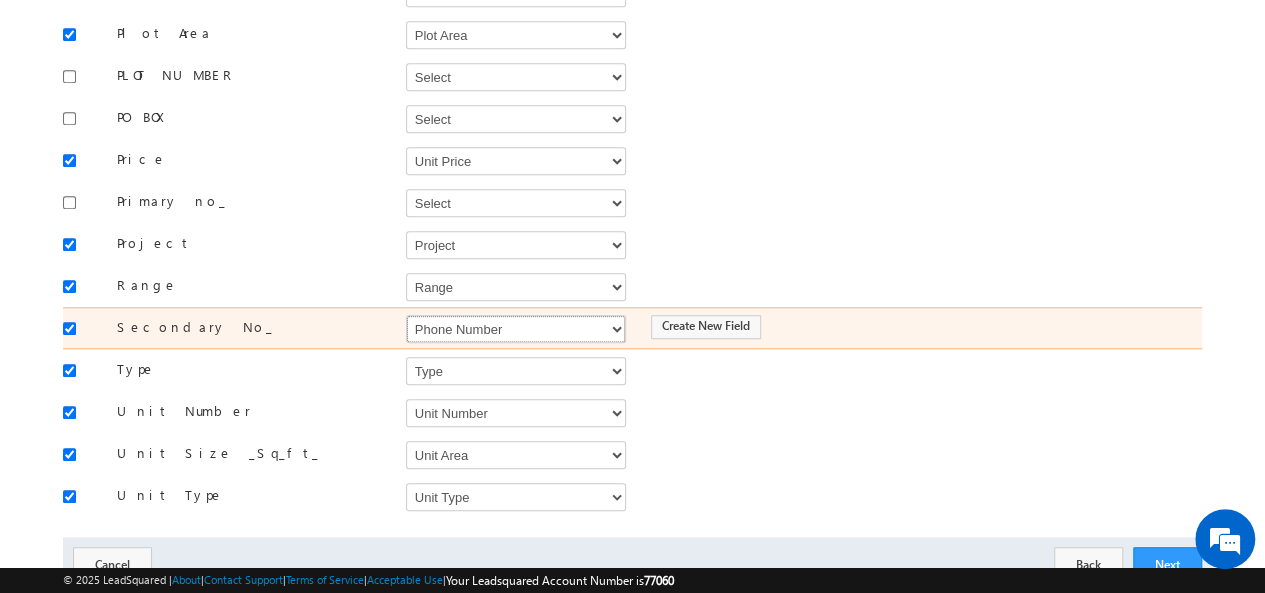click on "Select Select Address 1 Address 2 Budget Building Name Buyer Persona Campaign Name Caste City Client Type Company Contact Stage Country Created On Customer Type Developer DNCR Status Do Not Call Do Not Email Do Not SMS Do Not Track Do you want to invest in dubai Email Emirate Father Name First Name Focus Project Form Name Grade Job Title Last Name Latitude Lead Remarks Lead Source Lead Stage Longitude Master Project meet your team Date Meeting Done Date  Meeting Location Mobile Number Nationality Not Picked counter Notes Order Value Owner Phone Number Plot Area Possession Procedure Name Project Project Name Project Suggested Purpose of investing in Dubai Qualify follow up Qualify meeting scheduled Qulification Status Range Region RSVP RSVP Project School Name Source Campaign Source Content Source Medium State Student name Type Unit Area Unit No Unit Number Unit Price Unit Size Unit Type Website You are based in Zip Do Not Track Comments" at bounding box center (516, 329) 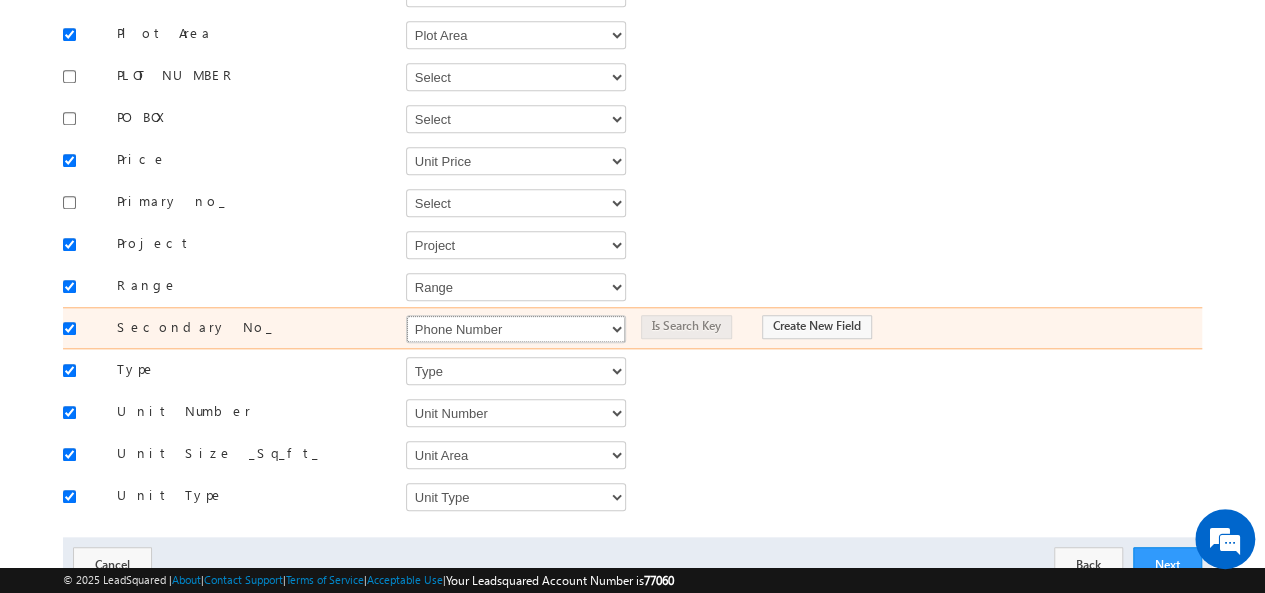 scroll, scrollTop: 848, scrollLeft: 0, axis: vertical 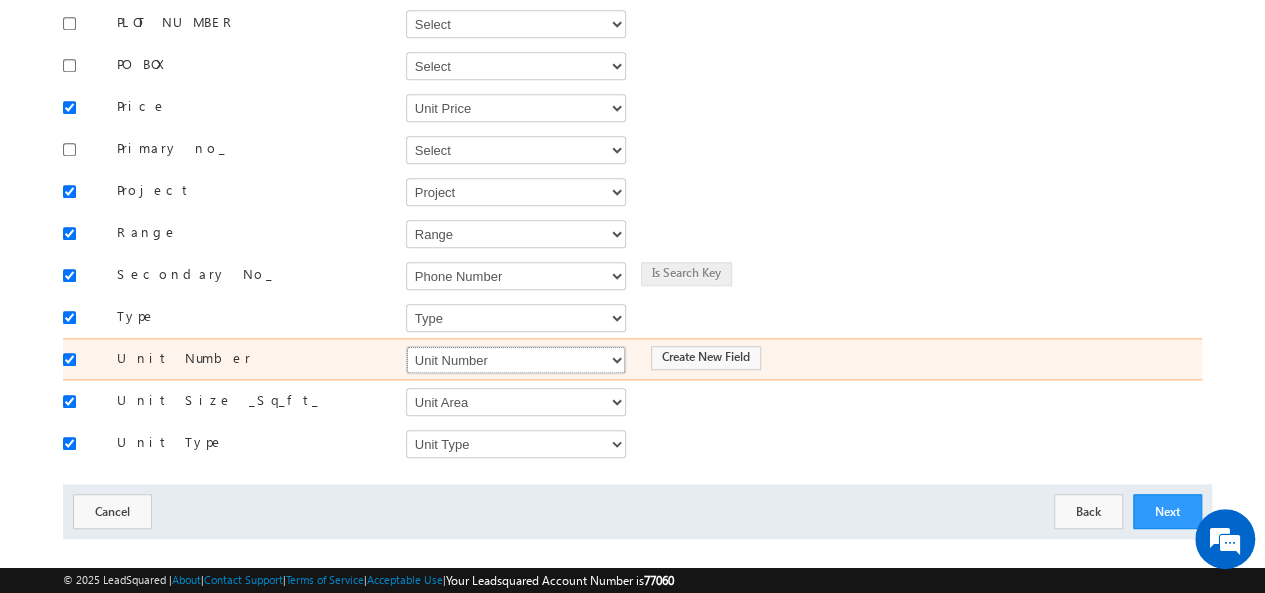 click on "Select Select Address 1 Address 2 Budget Building Name Buyer Persona Campaign Name Caste City Client Type Company Contact Stage Country Created On Customer Type Developer DNCR Status Do Not Call Do Not Email Do Not SMS Do Not Track Do you want to invest in dubai Email Emirate Father Name First Name Focus Project Form Name Grade Job Title Last Name Latitude Lead Remarks Lead Source Lead Stage Longitude Master Project meet your team Date Meeting Done Date  Meeting Location Mobile Number Nationality Not Picked counter Notes Order Value Owner Phone Number Plot Area Possession Procedure Name Project Project Name Project Suggested Purpose of investing in Dubai Qualify follow up Qualify meeting scheduled Qulification Status Range Region RSVP RSVP Project School Name Source Campaign Source Content Source Medium State Student name Type Unit Area Unit No Unit Number Unit Price Unit Size Unit Type Website You are based in Zip Do Not Track Comments" at bounding box center [516, 360] 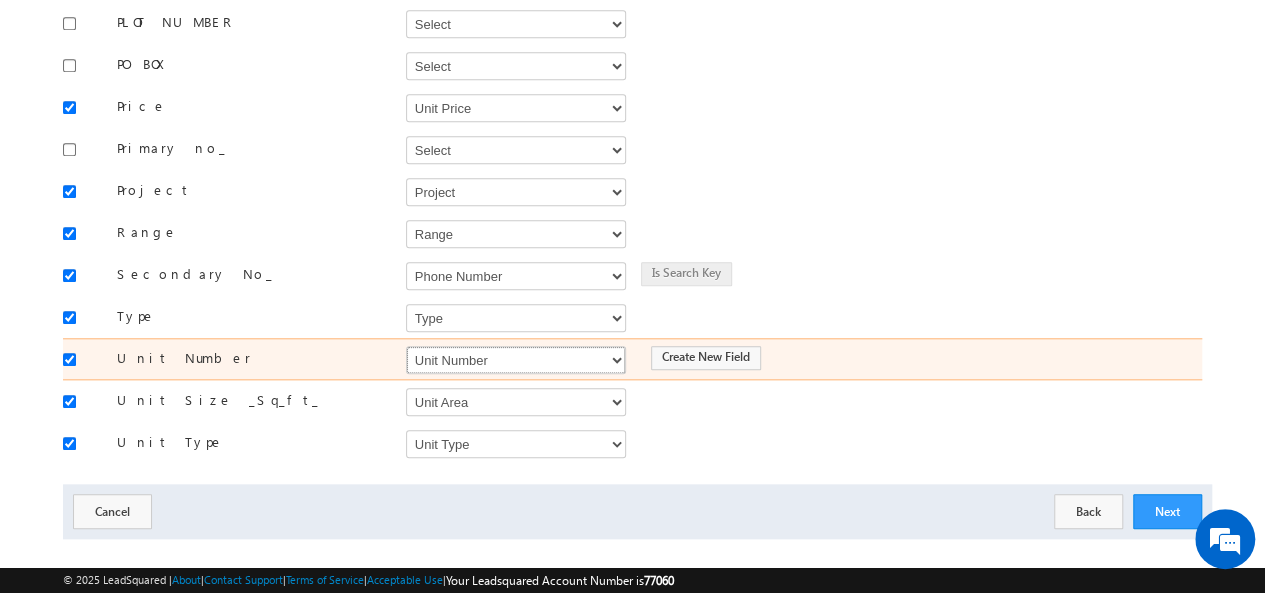 select on "mx_Unit_No" 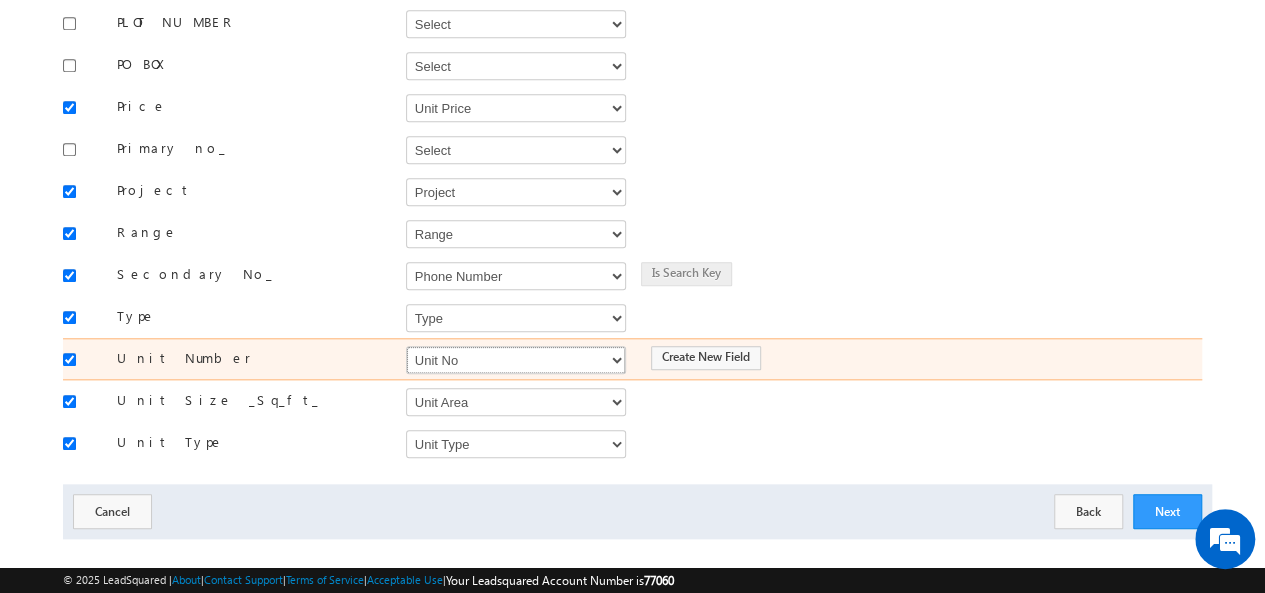 click on "Select Select Address 1 Address 2 Budget Building Name Buyer Persona Campaign Name Caste City Client Type Company Contact Stage Country Created On Customer Type Developer DNCR Status Do Not Call Do Not Email Do Not SMS Do Not Track Do you want to invest in dubai Email Emirate Father Name First Name Focus Project Form Name Grade Job Title Last Name Latitude Lead Remarks Lead Source Lead Stage Longitude Master Project meet your team Date Meeting Done Date  Meeting Location Mobile Number Nationality Not Picked counter Notes Order Value Owner Phone Number Plot Area Possession Procedure Name Project Project Name Project Suggested Purpose of investing in Dubai Qualify follow up Qualify meeting scheduled Qulification Status Range Region RSVP RSVP Project School Name Source Campaign Source Content Source Medium State Student name Type Unit Area Unit No Unit Number Unit Price Unit Size Unit Type Website You are based in Zip Do Not Track Comments" at bounding box center (516, 360) 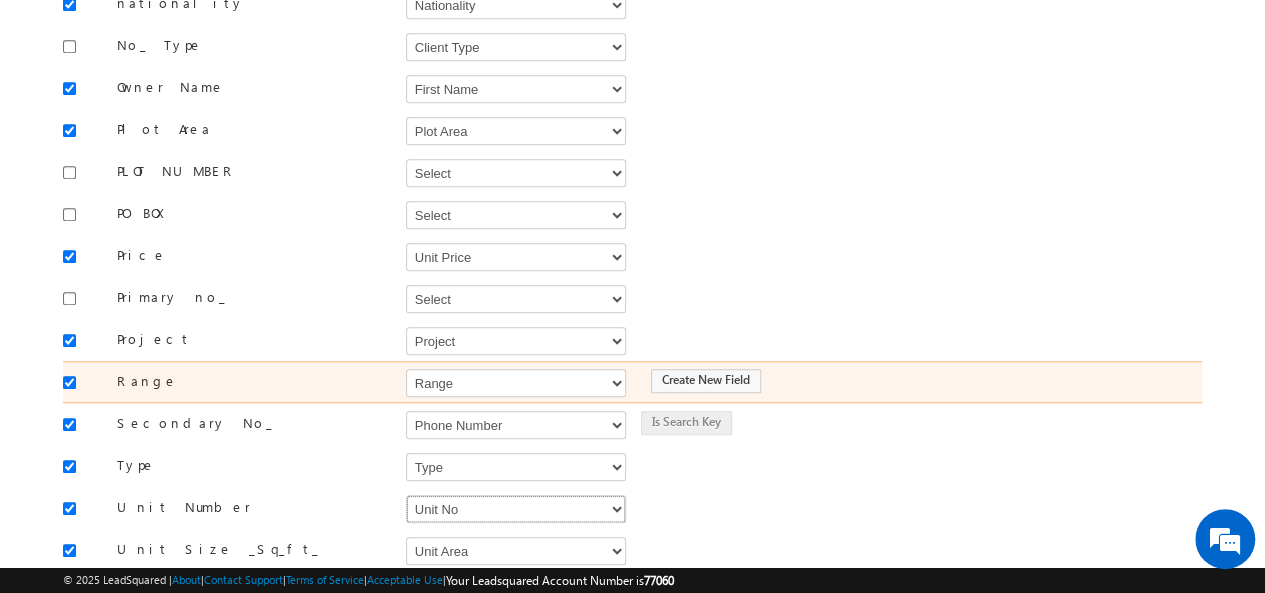 scroll, scrollTop: 848, scrollLeft: 0, axis: vertical 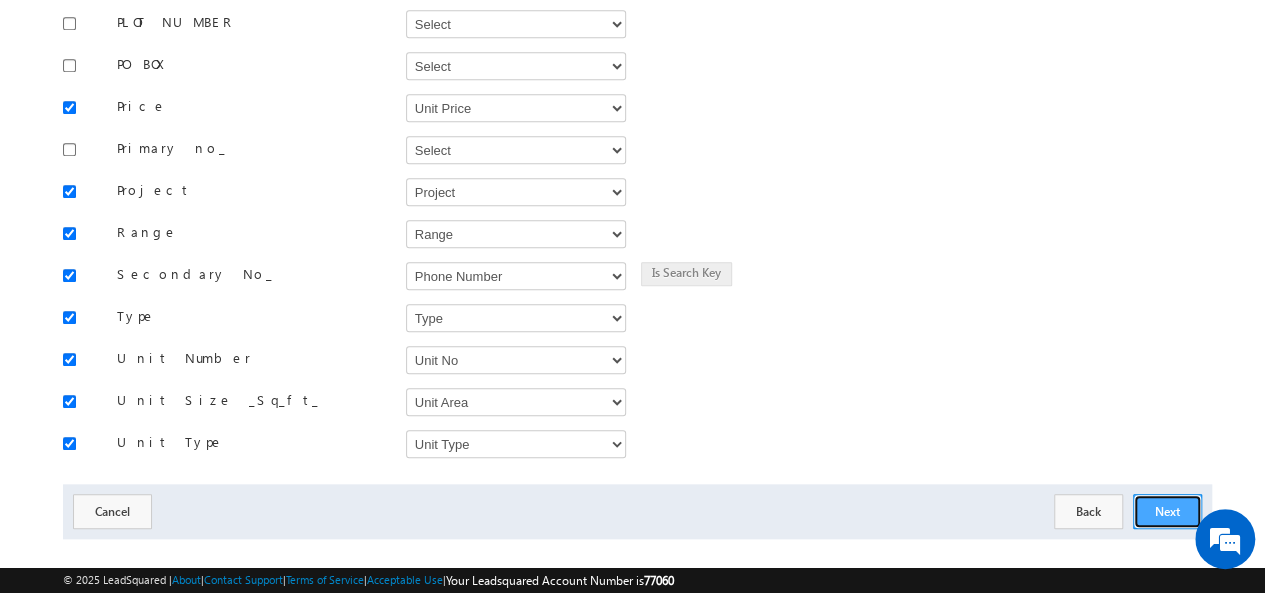 click on "Next" at bounding box center [1167, 511] 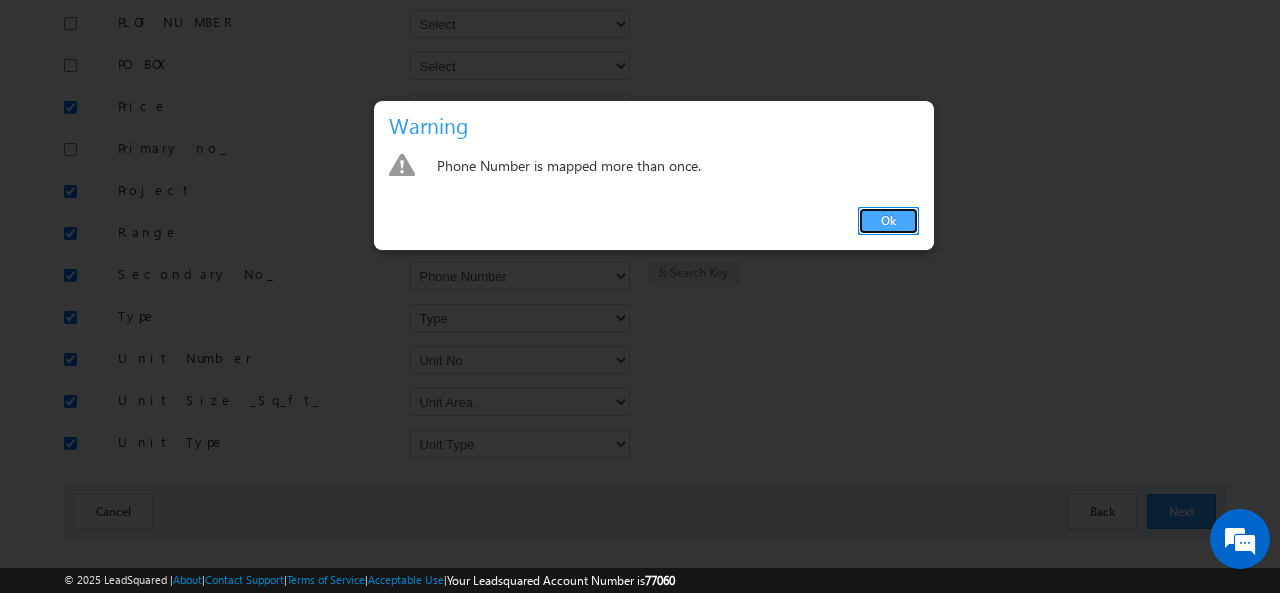 click on "Ok" at bounding box center (888, 221) 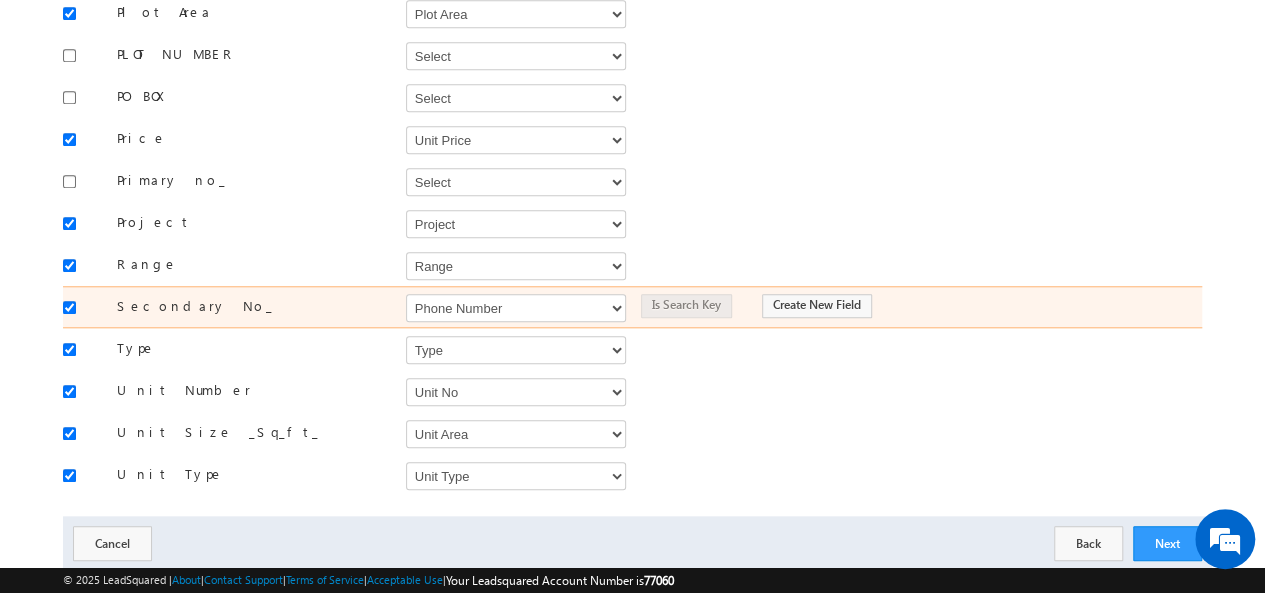 scroll, scrollTop: 821, scrollLeft: 0, axis: vertical 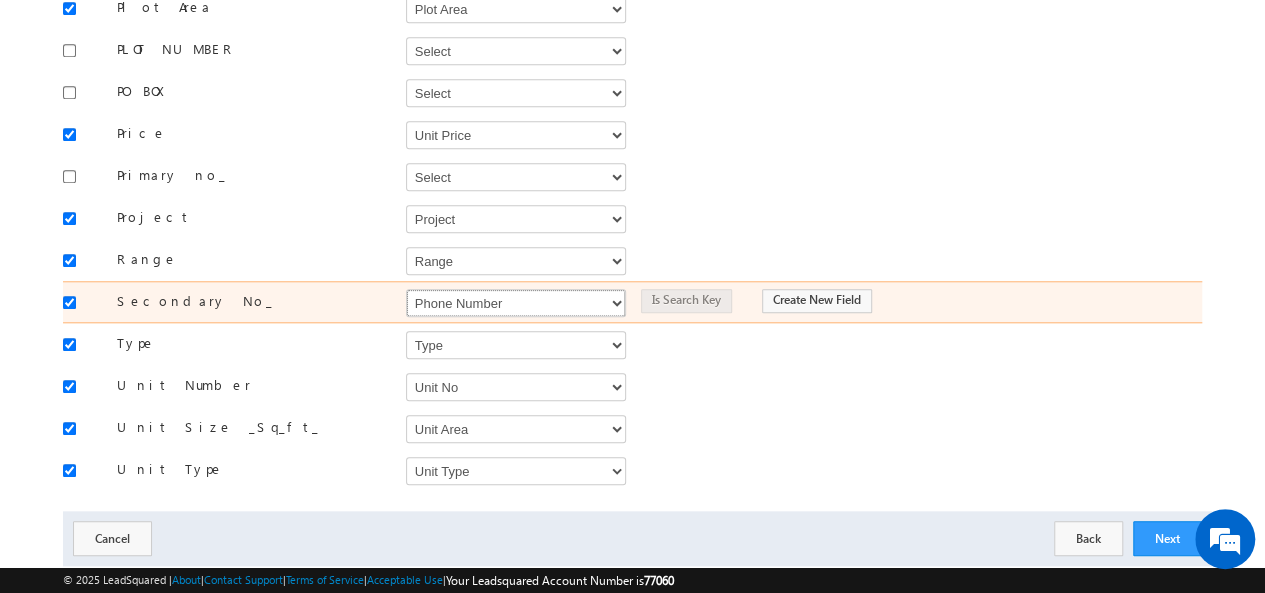 click on "Select Select Address 1 Address 2 Budget Building Name Buyer Persona Campaign Name Caste City Client Type Company Contact Stage Country Created On Customer Type Developer DNCR Status Do Not Call Do Not Email Do Not SMS Do Not Track Do you want to invest in dubai Email Emirate Father Name First Name Focus Project Form Name Grade Job Title Last Name Latitude Lead Remarks Lead Source Lead Stage Longitude Master Project meet your team Date Meeting Done Date  Meeting Location Mobile Number Nationality Not Picked counter Notes Order Value Owner Phone Number Plot Area Possession Procedure Name Project Project Name Project Suggested Purpose of investing in Dubai Qualify follow up Qualify meeting scheduled Qulification Status Range Region RSVP RSVP Project School Name Source Campaign Source Content Source Medium State Student name Type Unit Area Unit No Unit Number Unit Price Unit Size Unit Type Website You are based in Zip Do Not Track Comments" at bounding box center (516, 303) 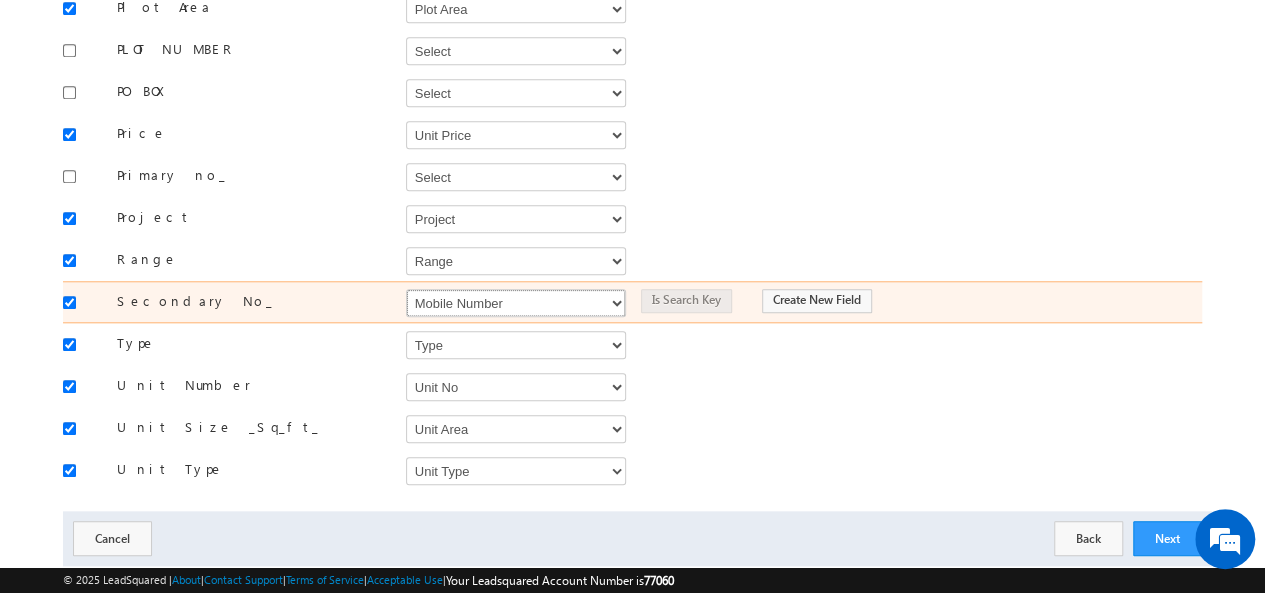 click on "Select Select Address 1 Address 2 Budget Building Name Buyer Persona Campaign Name Caste City Client Type Company Contact Stage Country Created On Customer Type Developer DNCR Status Do Not Call Do Not Email Do Not SMS Do Not Track Do you want to invest in dubai Email Emirate Father Name First Name Focus Project Form Name Grade Job Title Last Name Latitude Lead Remarks Lead Source Lead Stage Longitude Master Project meet your team Date Meeting Done Date  Meeting Location Mobile Number Nationality Not Picked counter Notes Order Value Owner Phone Number Plot Area Possession Procedure Name Project Project Name Project Suggested Purpose of investing in Dubai Qualify follow up Qualify meeting scheduled Qulification Status Range Region RSVP RSVP Project School Name Source Campaign Source Content Source Medium State Student name Type Unit Area Unit No Unit Number Unit Price Unit Size Unit Type Website You are based in Zip Do Not Track Comments" at bounding box center [516, 303] 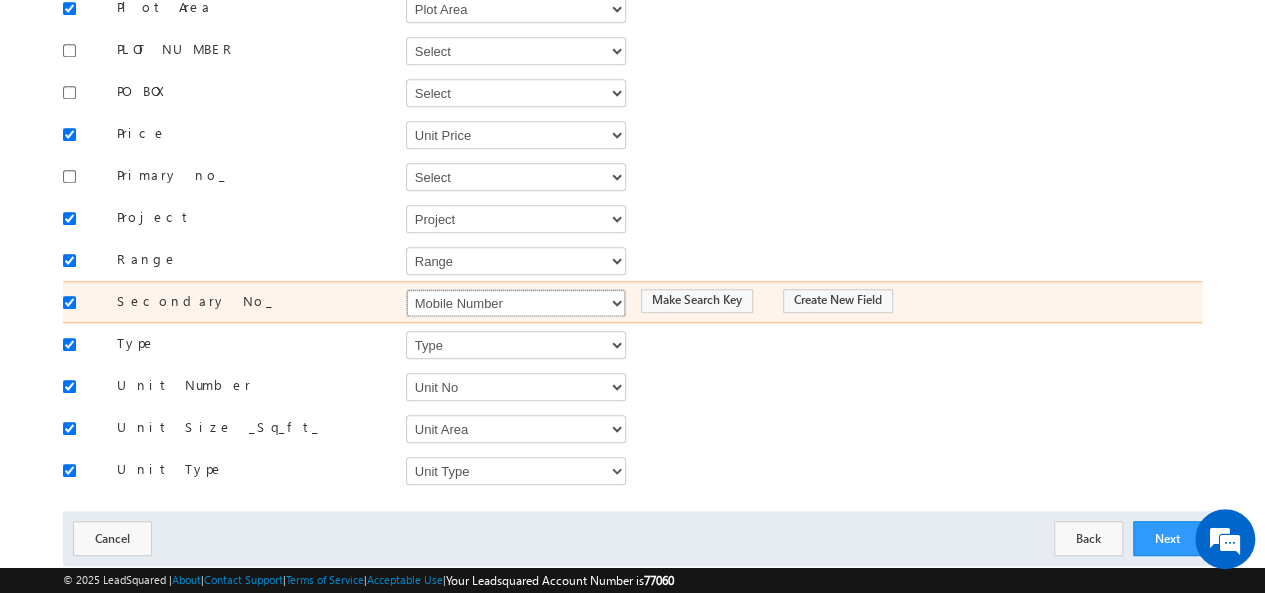scroll, scrollTop: 848, scrollLeft: 0, axis: vertical 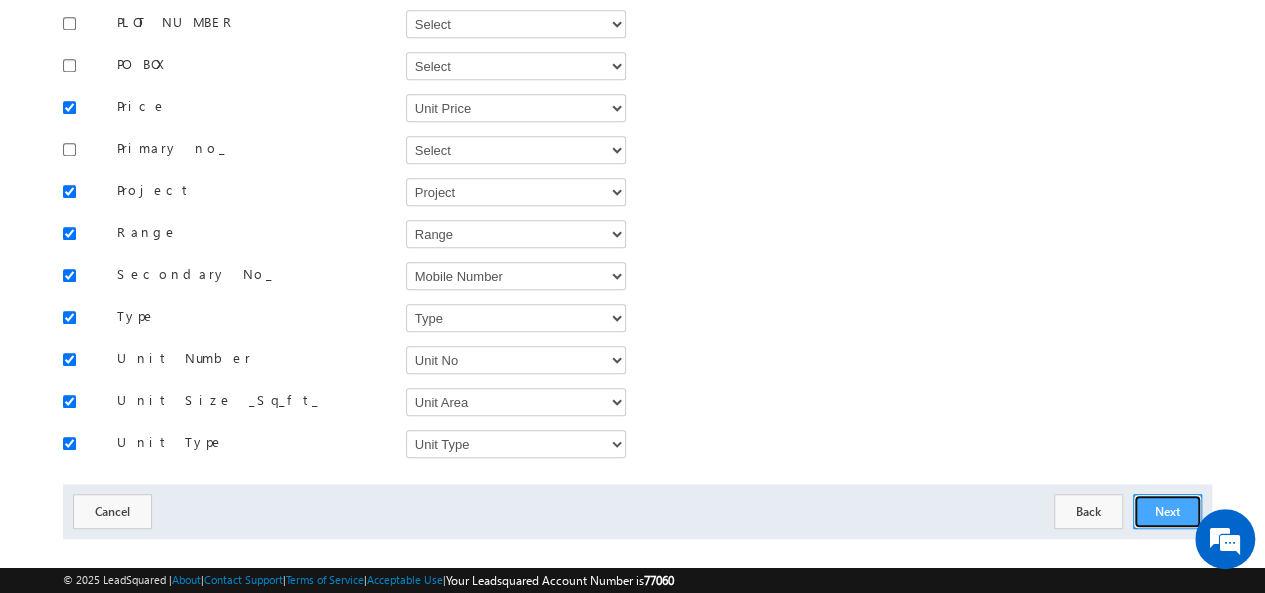 click on "Next" at bounding box center (1167, 511) 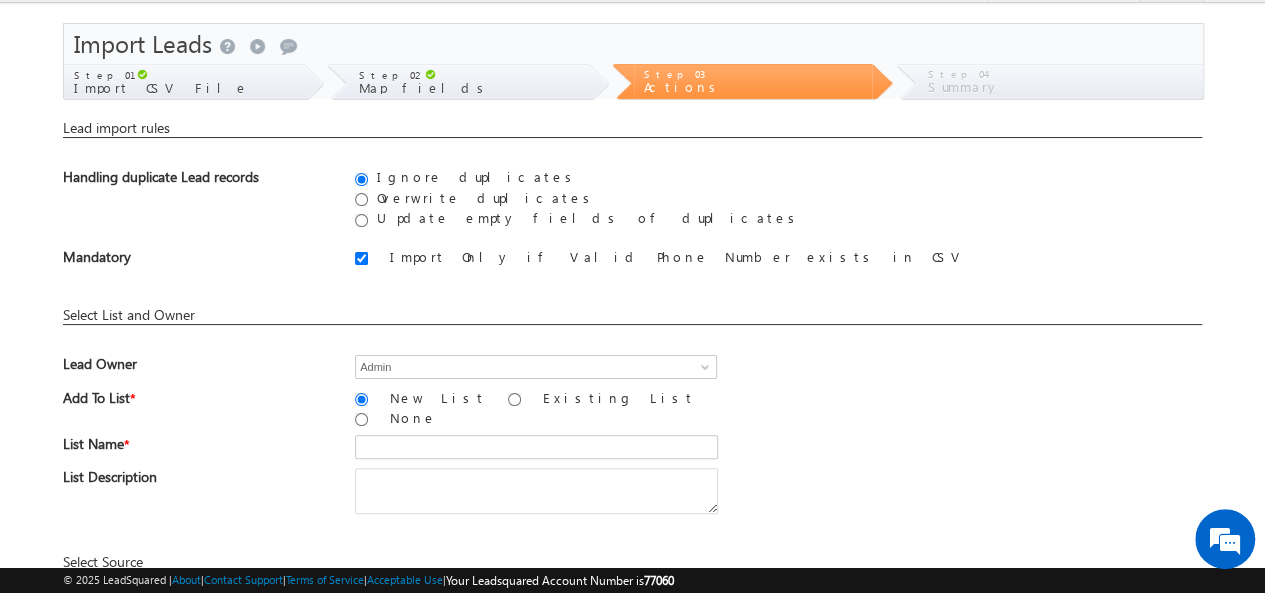 scroll, scrollTop: 65, scrollLeft: 0, axis: vertical 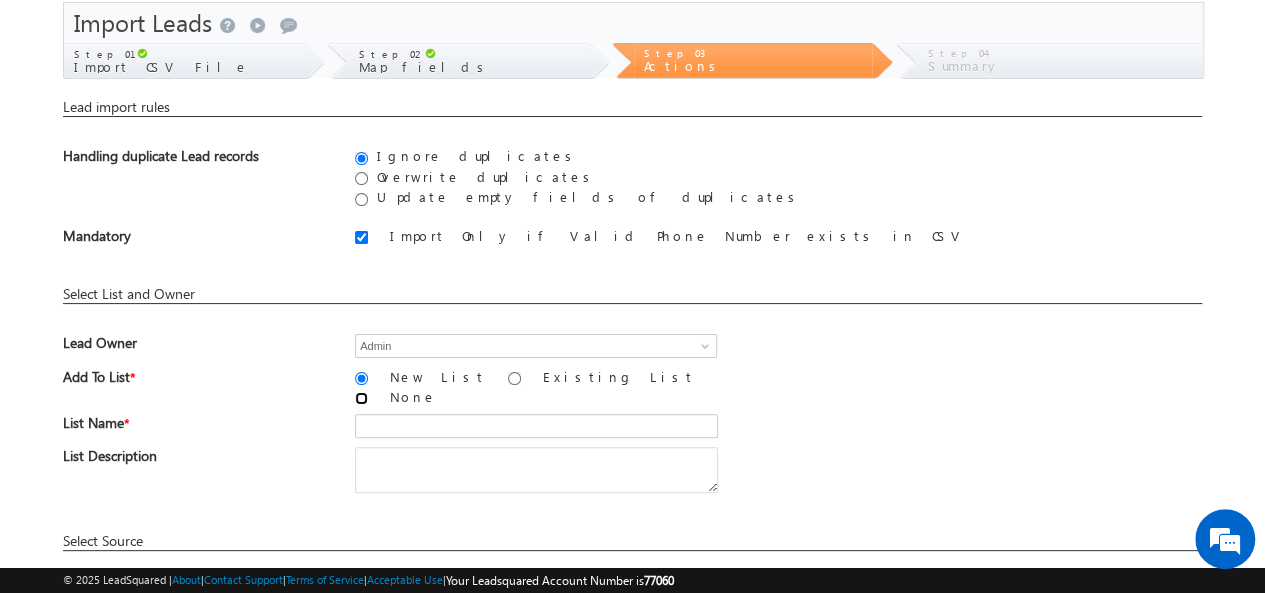 click on "None" at bounding box center (361, 398) 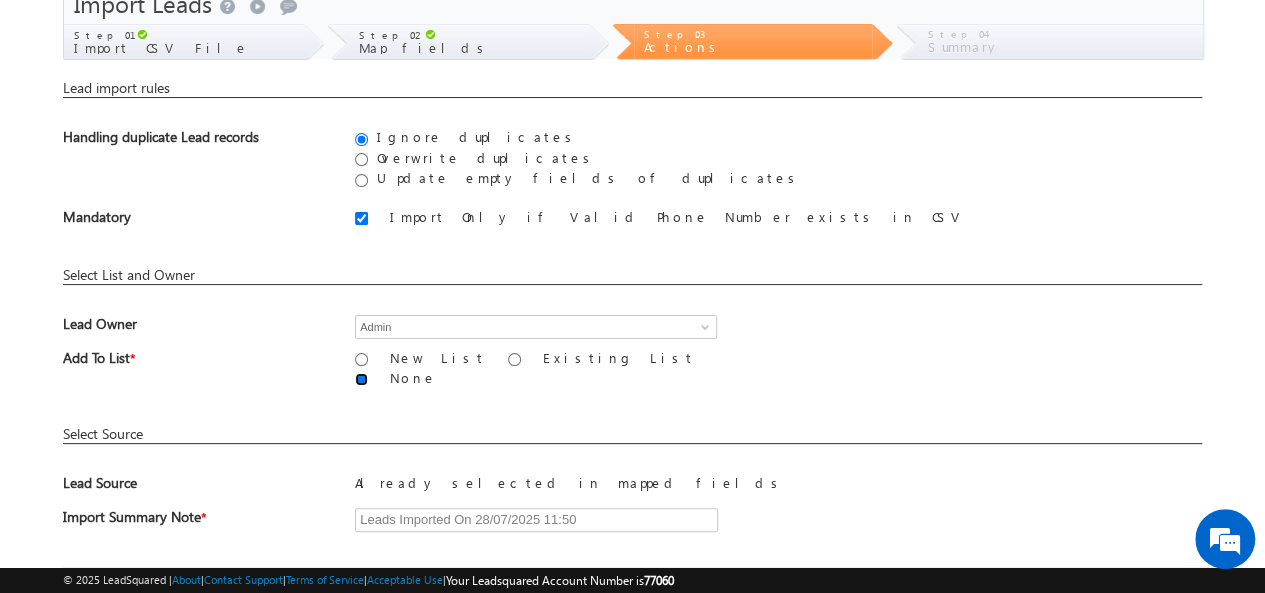 scroll, scrollTop: 178, scrollLeft: 0, axis: vertical 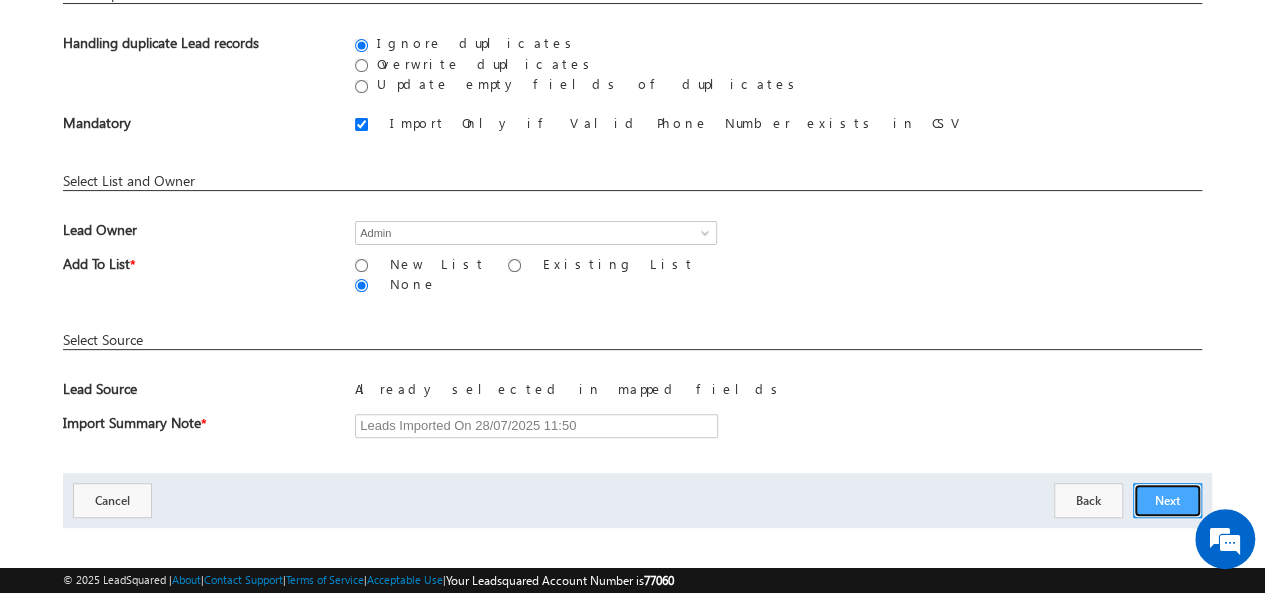 click on "Next" at bounding box center (1167, 500) 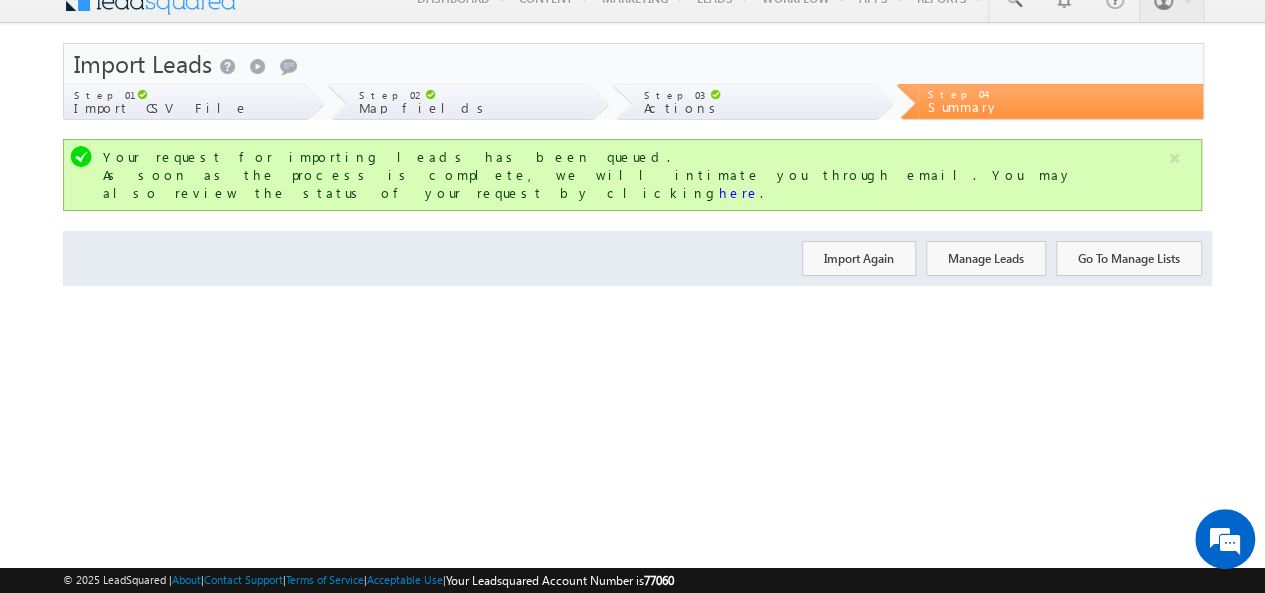 scroll, scrollTop: 0, scrollLeft: 0, axis: both 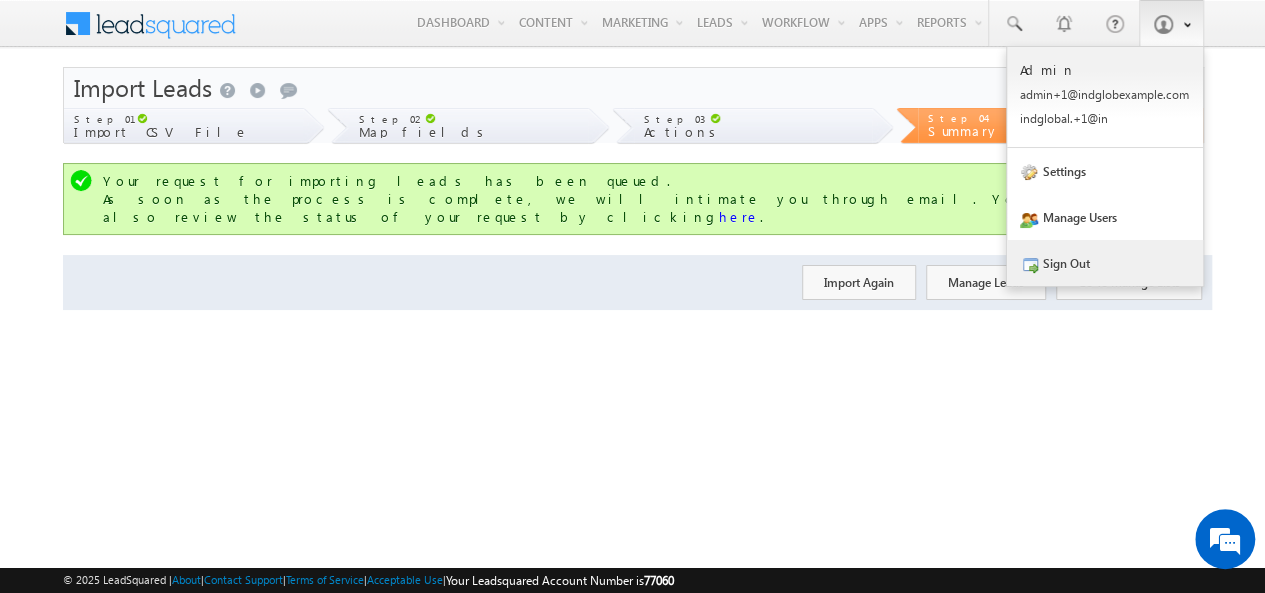 click on "Sign Out" at bounding box center [1105, 263] 